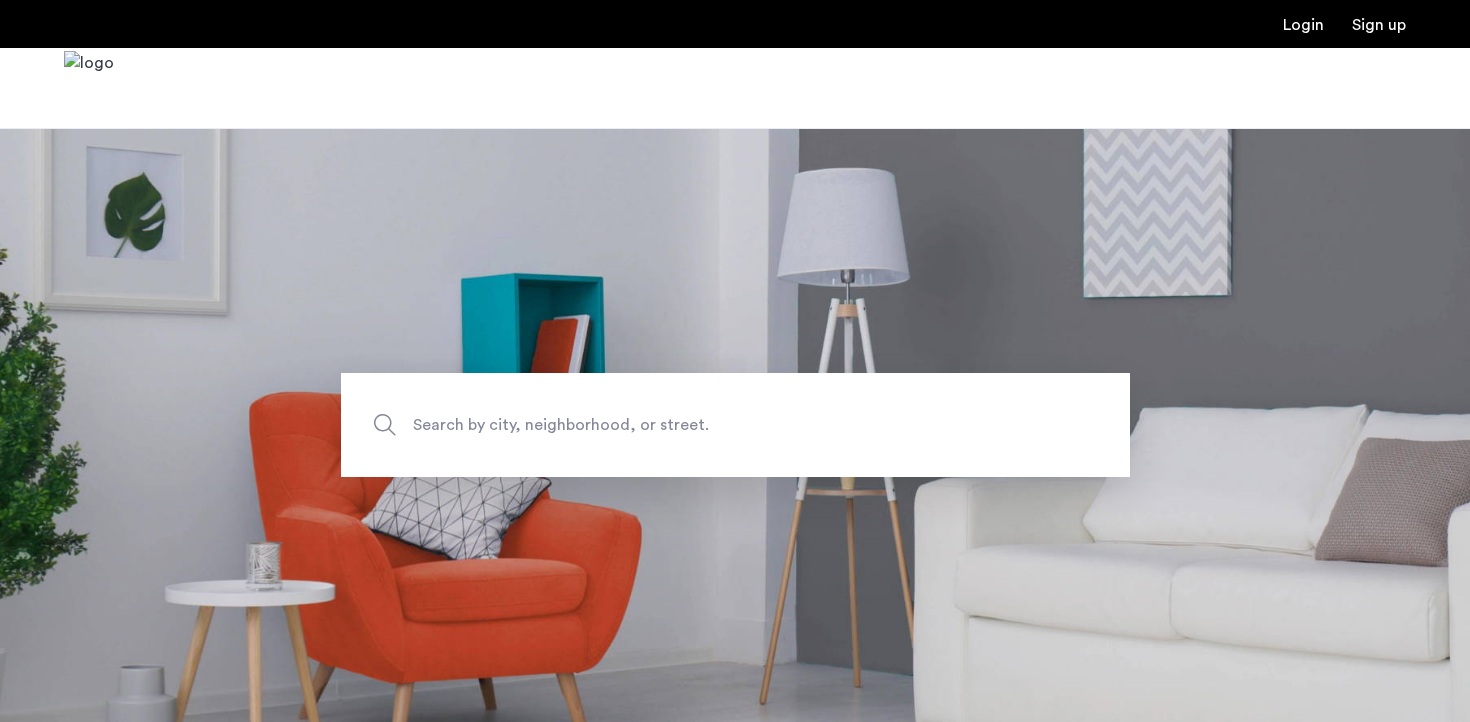 scroll, scrollTop: 0, scrollLeft: 0, axis: both 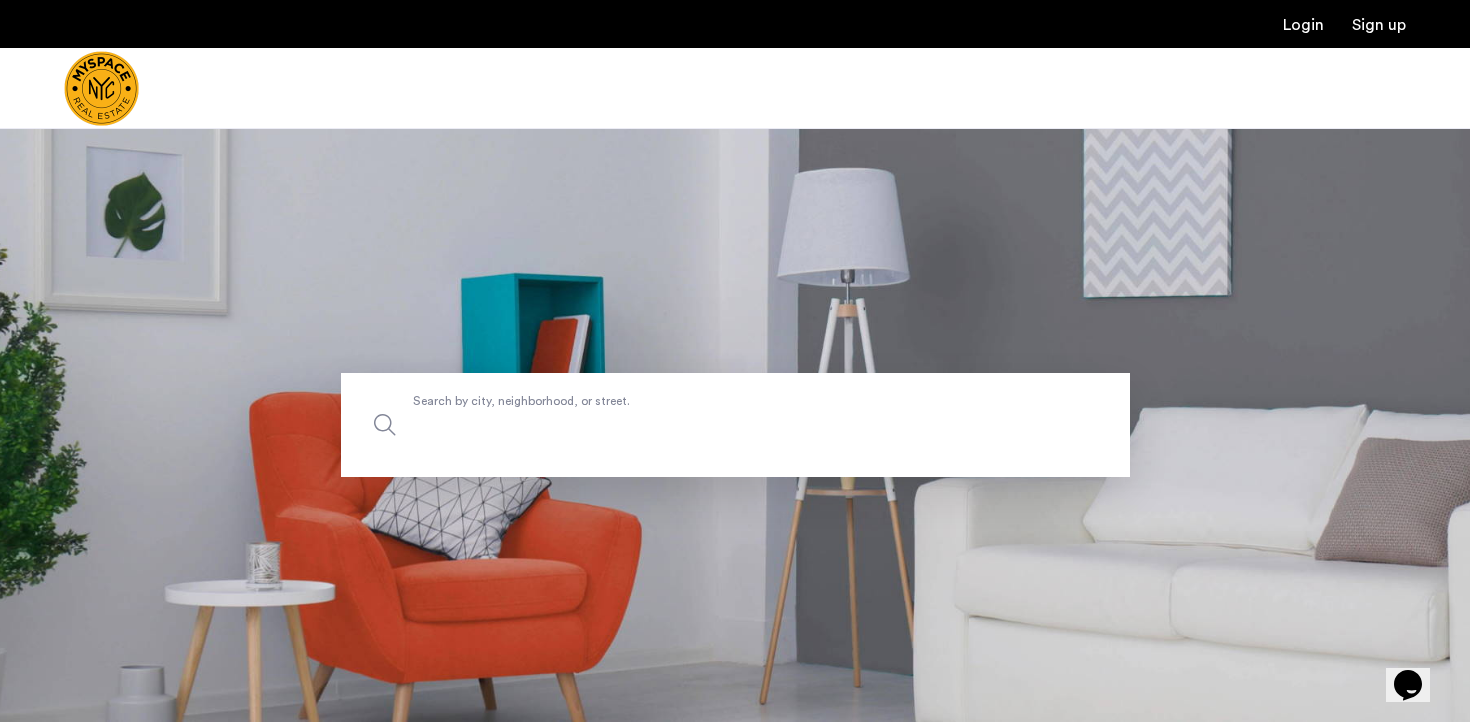 click on "Search by city, neighborhood, or street." at bounding box center (735, 425) 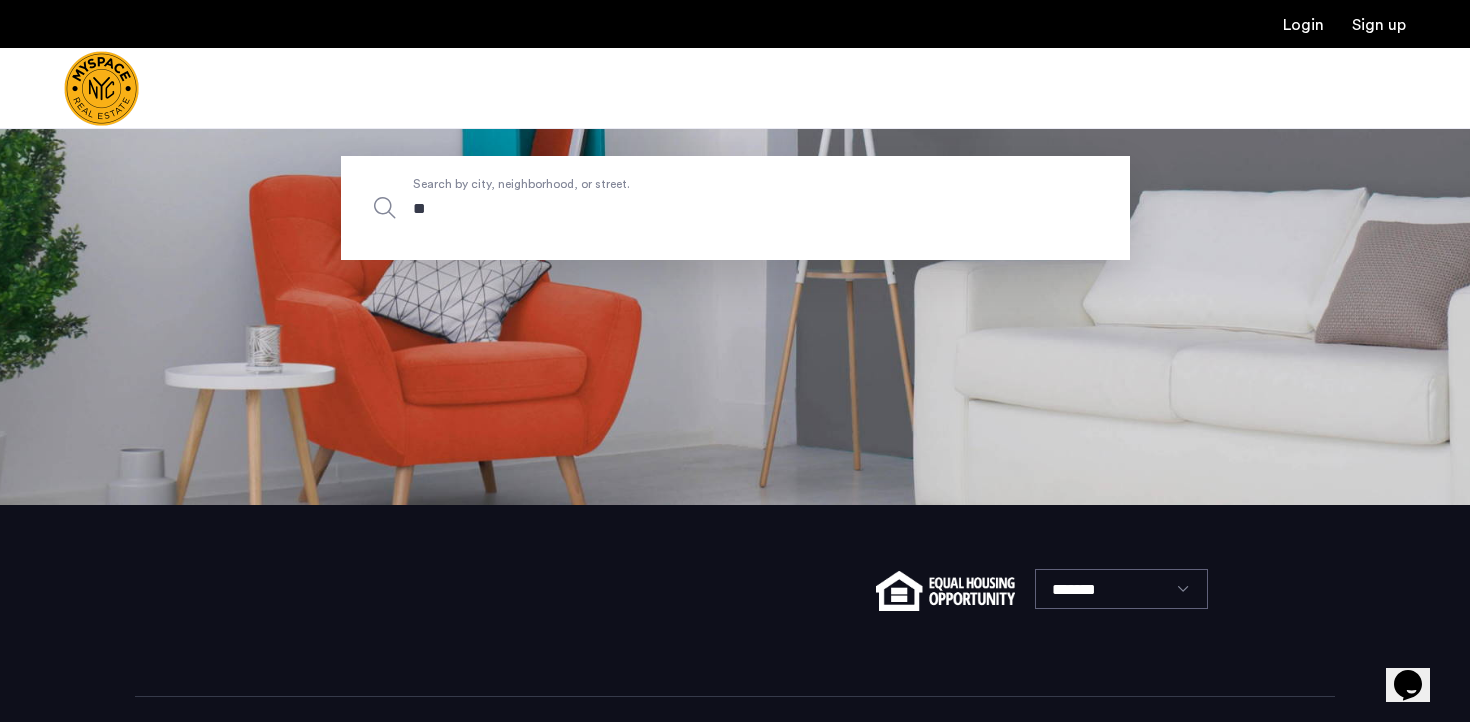 scroll, scrollTop: 220, scrollLeft: 0, axis: vertical 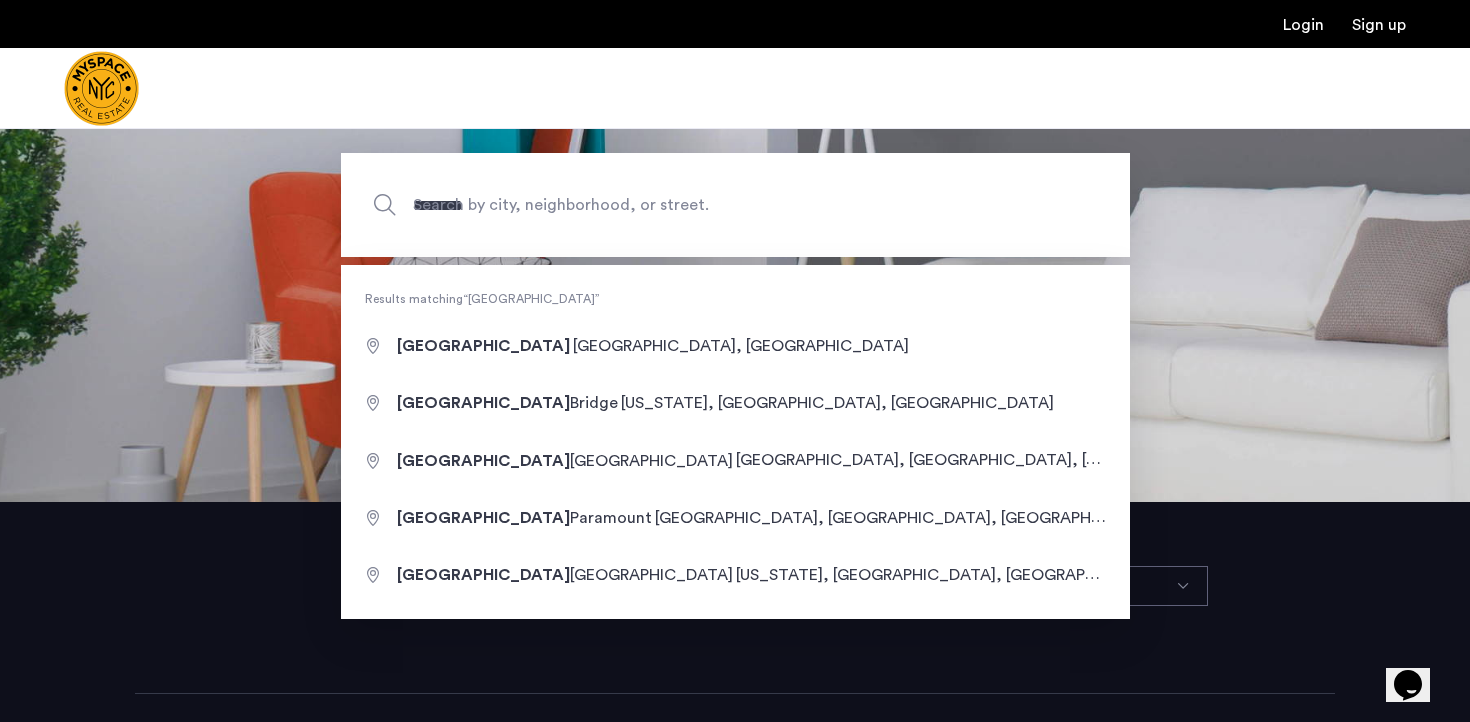 type on "**********" 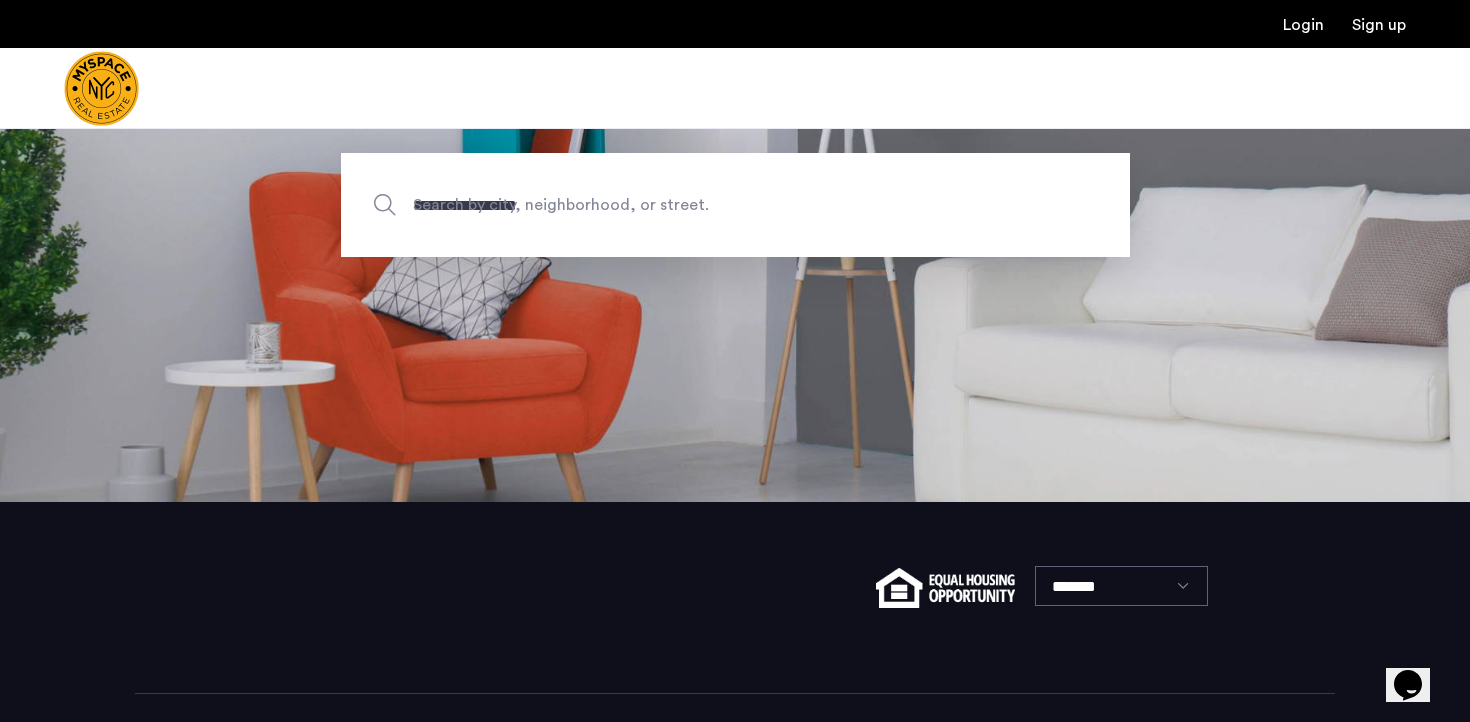 scroll, scrollTop: 0, scrollLeft: 0, axis: both 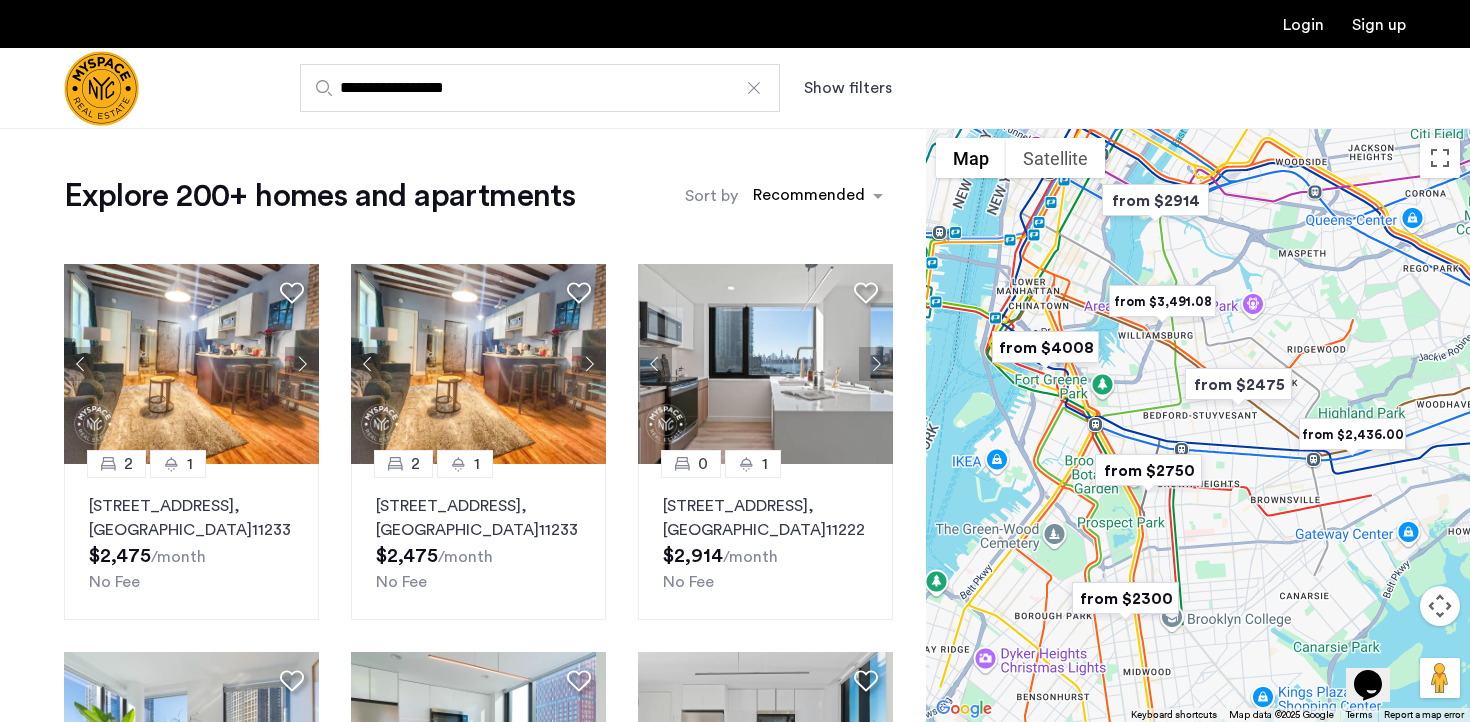 click on "**********" at bounding box center [735, 88] 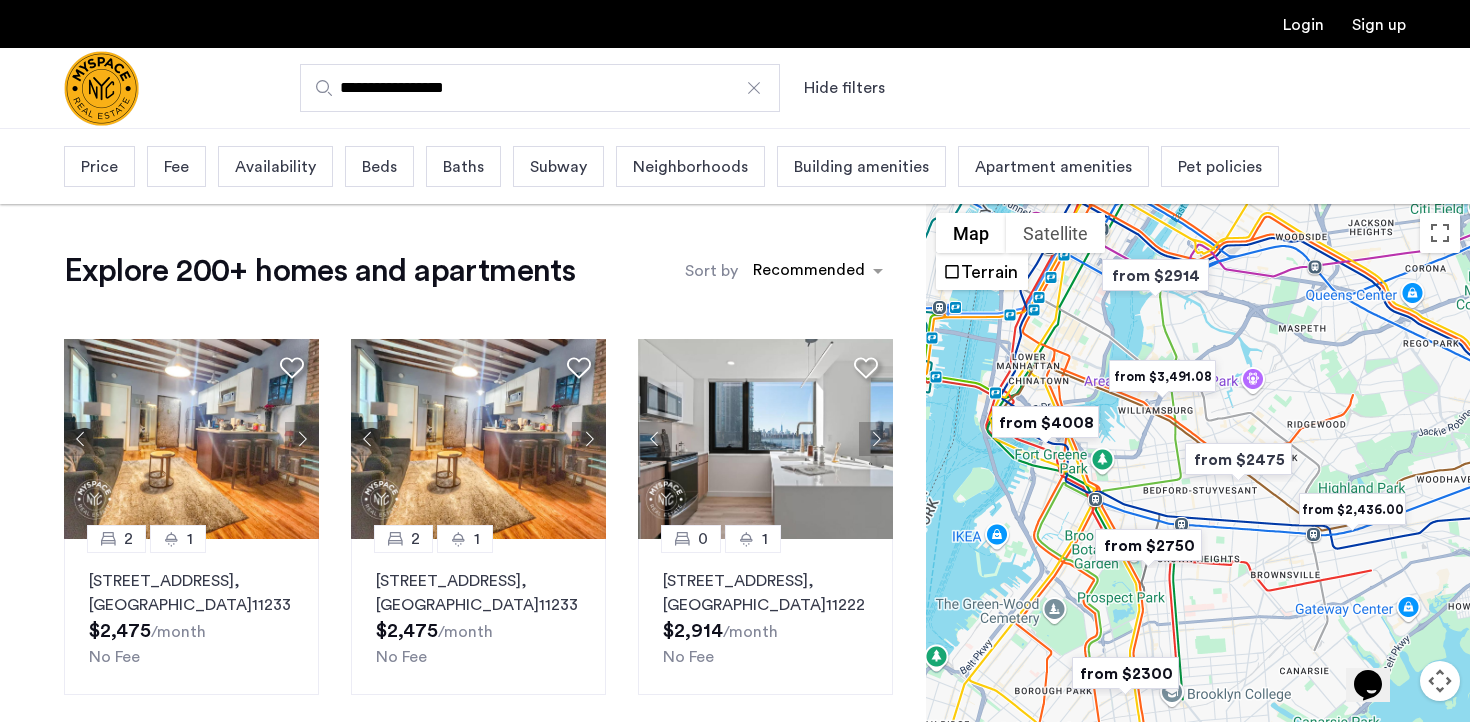 click on "Price" at bounding box center [99, 166] 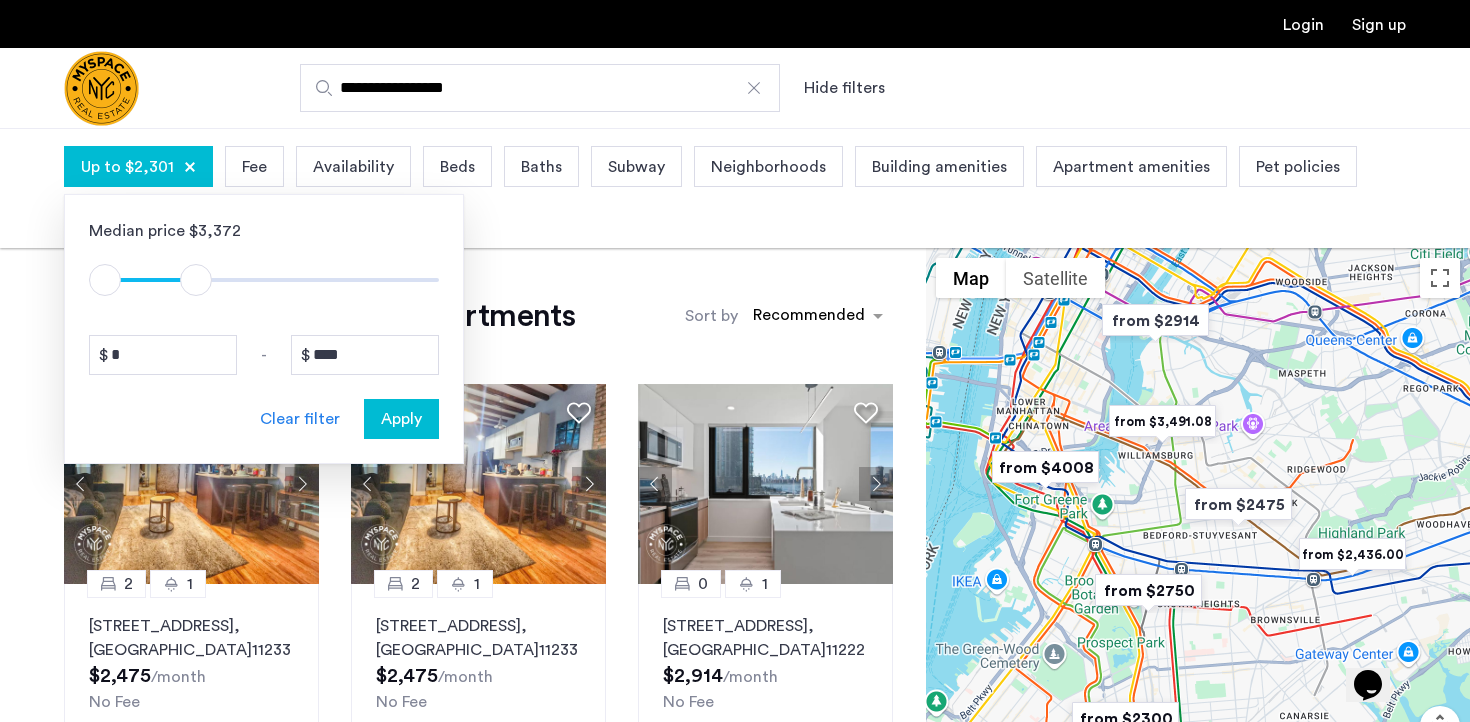 type on "****" 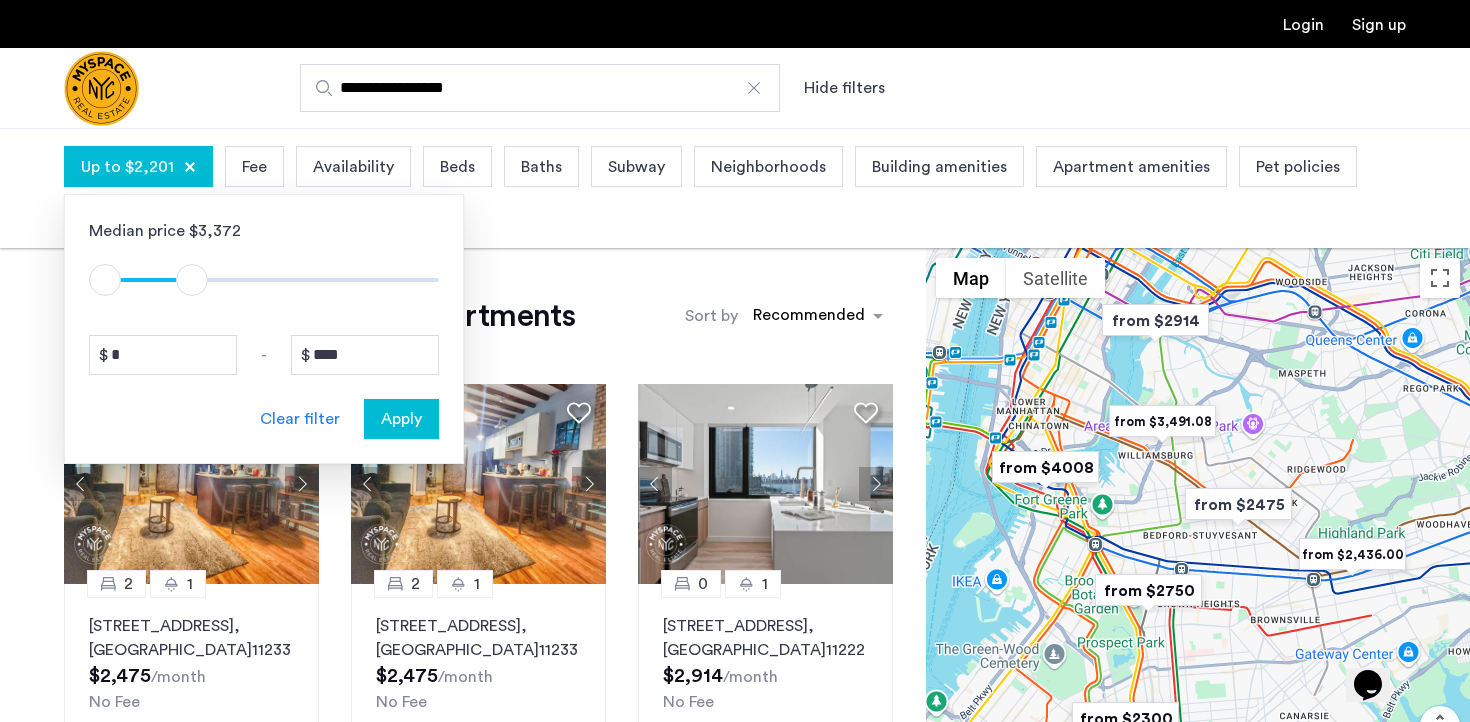 drag, startPoint x: 417, startPoint y: 281, endPoint x: 191, endPoint y: 285, distance: 226.0354 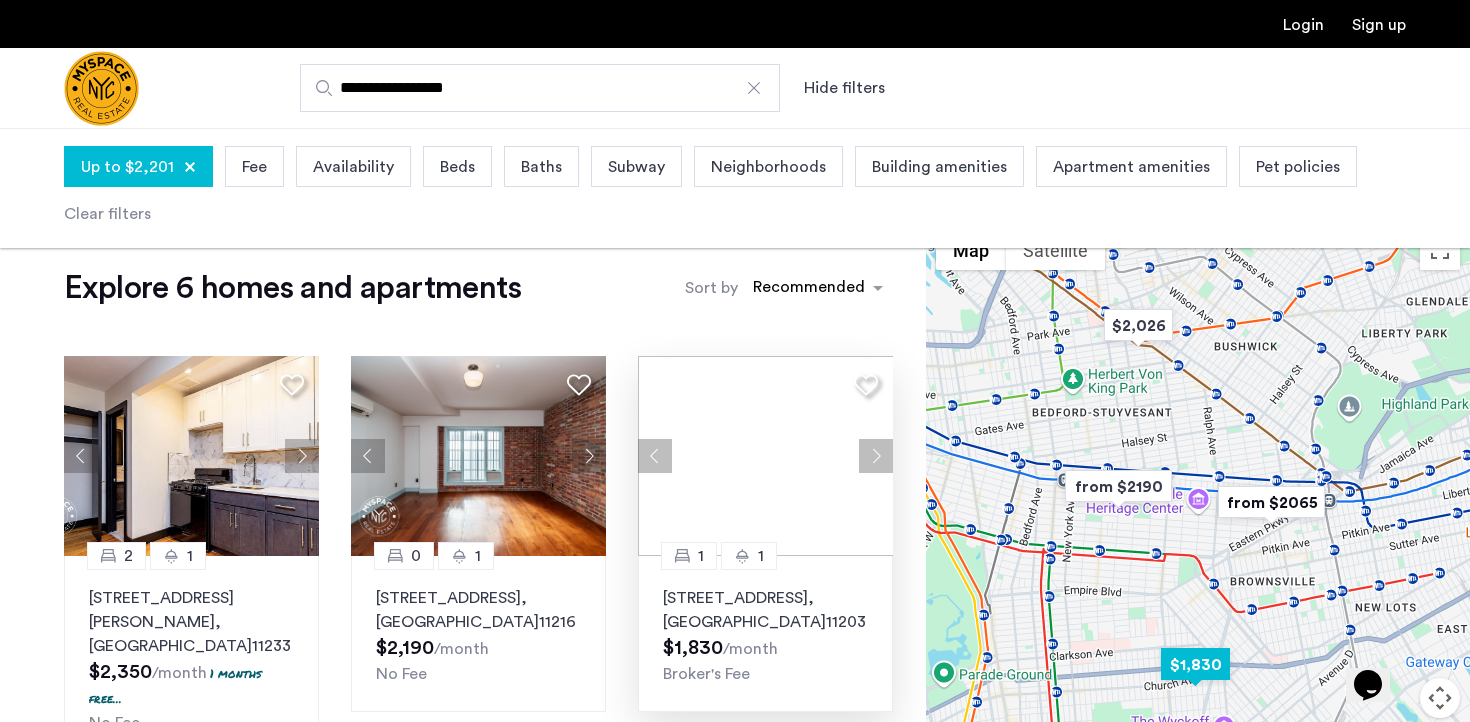 scroll, scrollTop: 36, scrollLeft: 0, axis: vertical 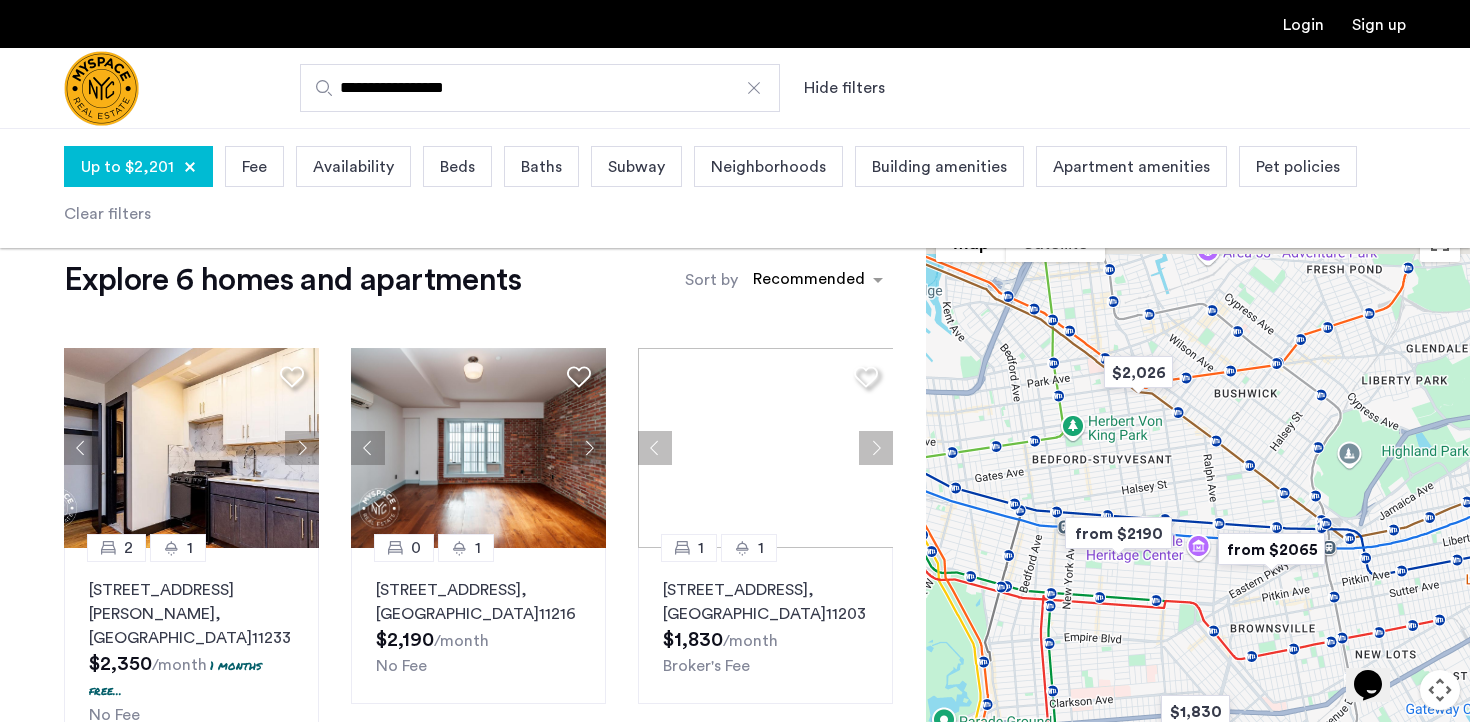 drag, startPoint x: 1238, startPoint y: 578, endPoint x: 1238, endPoint y: 637, distance: 59 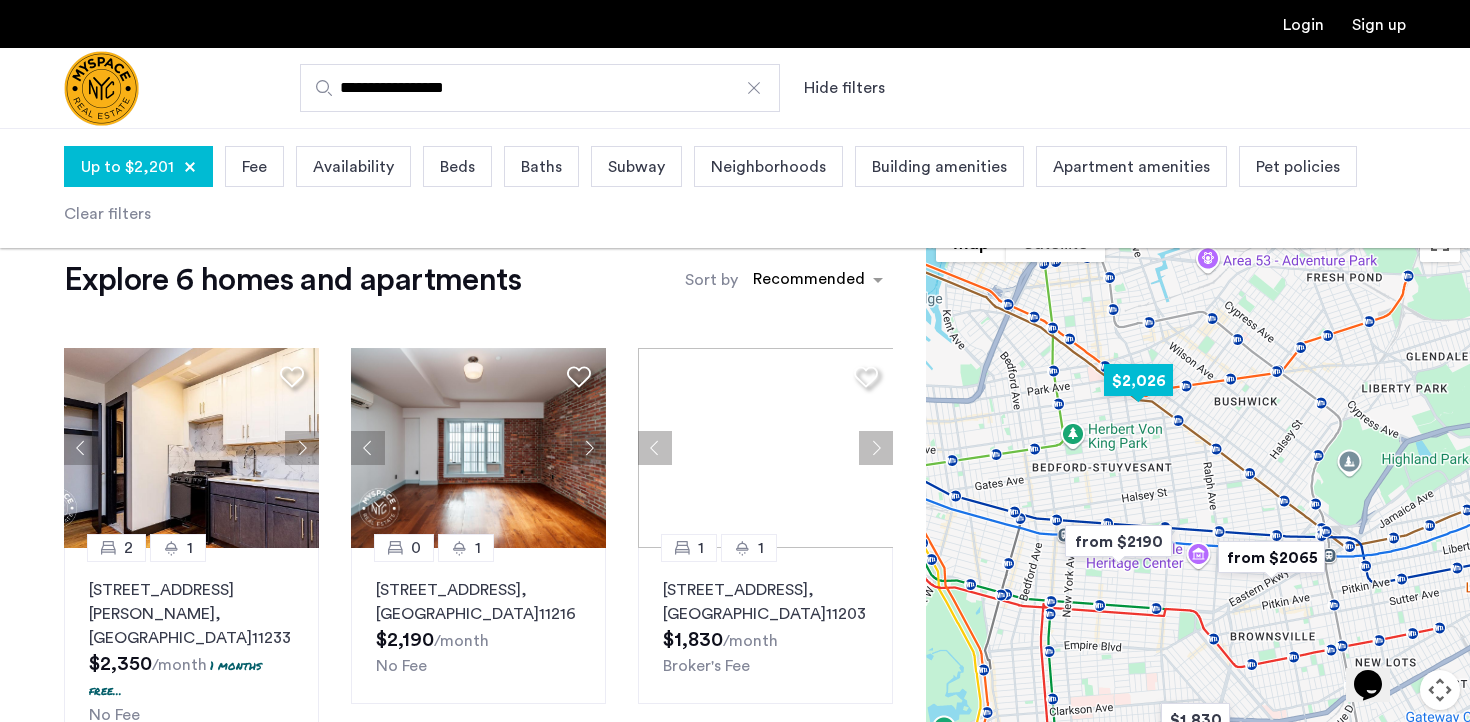 click at bounding box center (1138, 380) 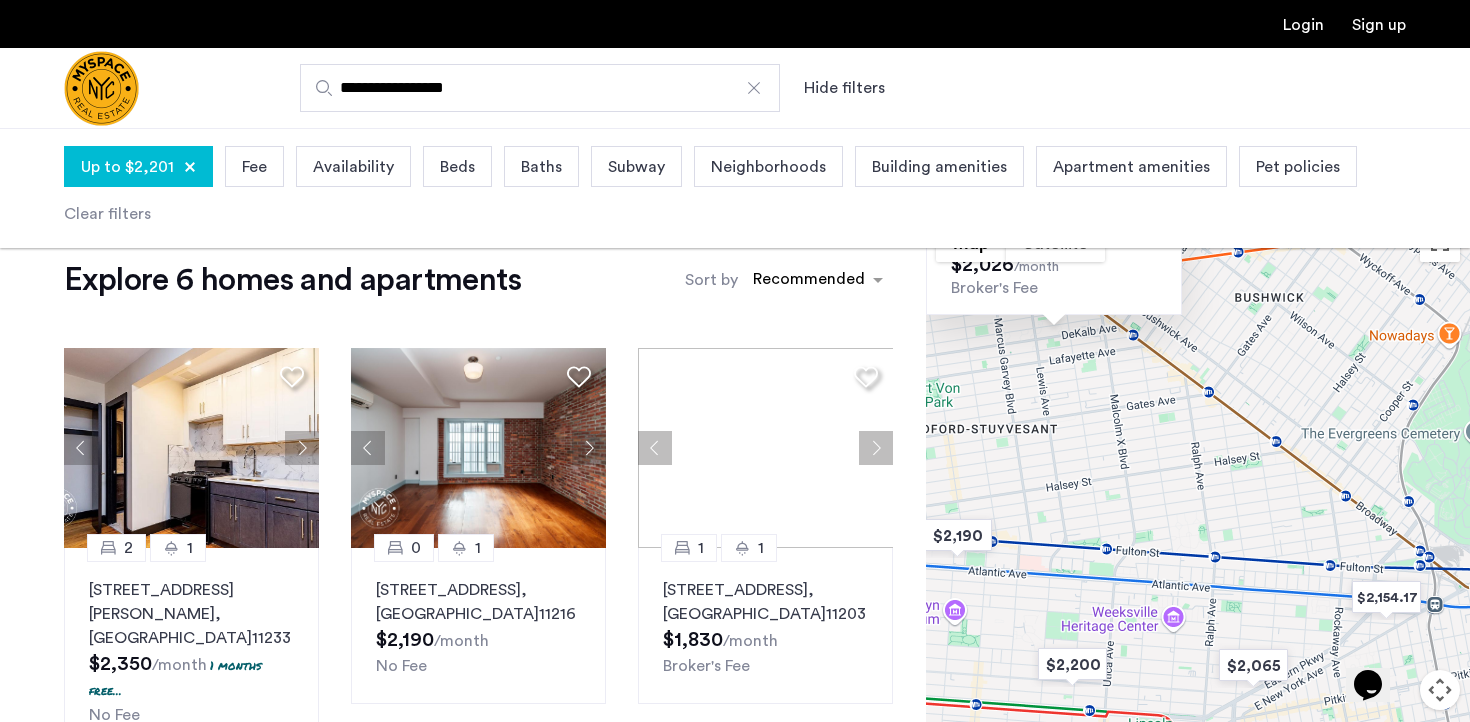 drag, startPoint x: 1346, startPoint y: 561, endPoint x: 1213, endPoint y: 192, distance: 392.23718 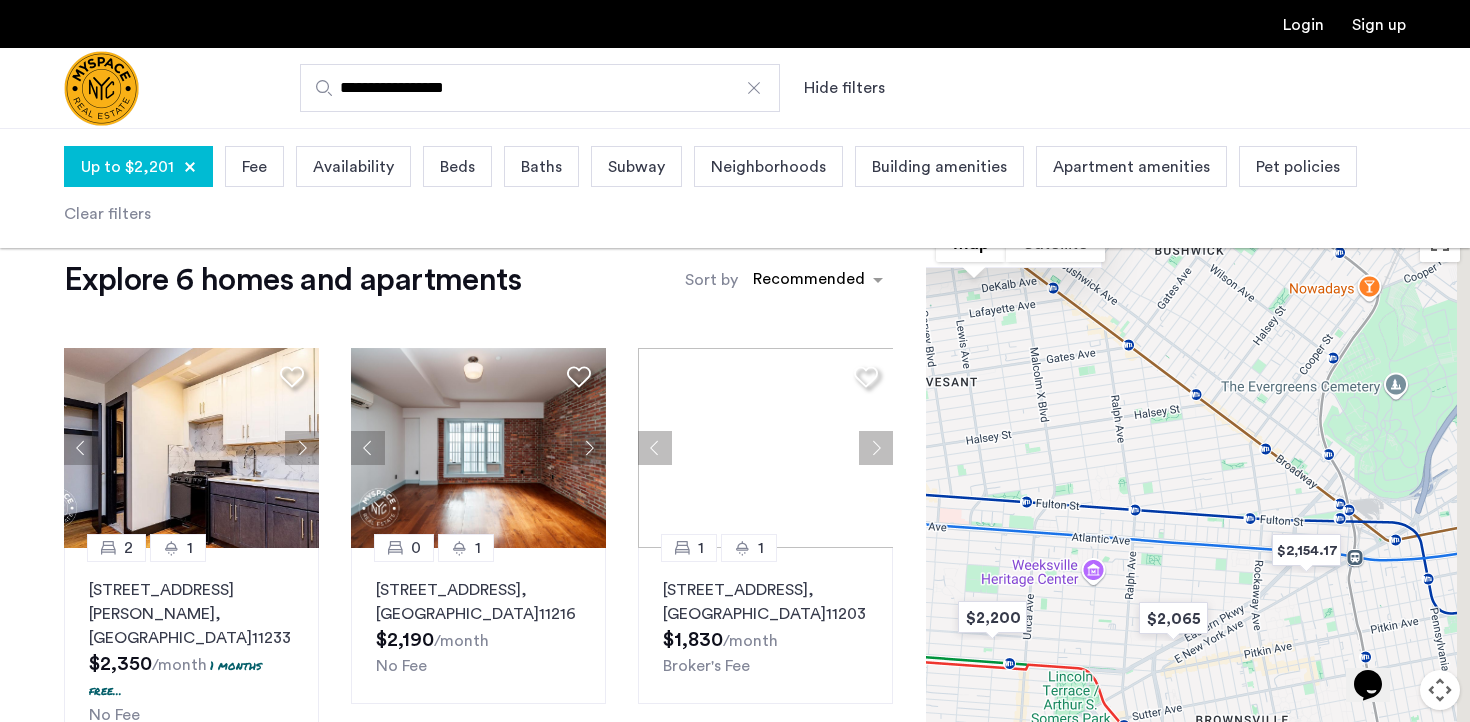 drag, startPoint x: 1265, startPoint y: 482, endPoint x: 1163, endPoint y: 455, distance: 105.51303 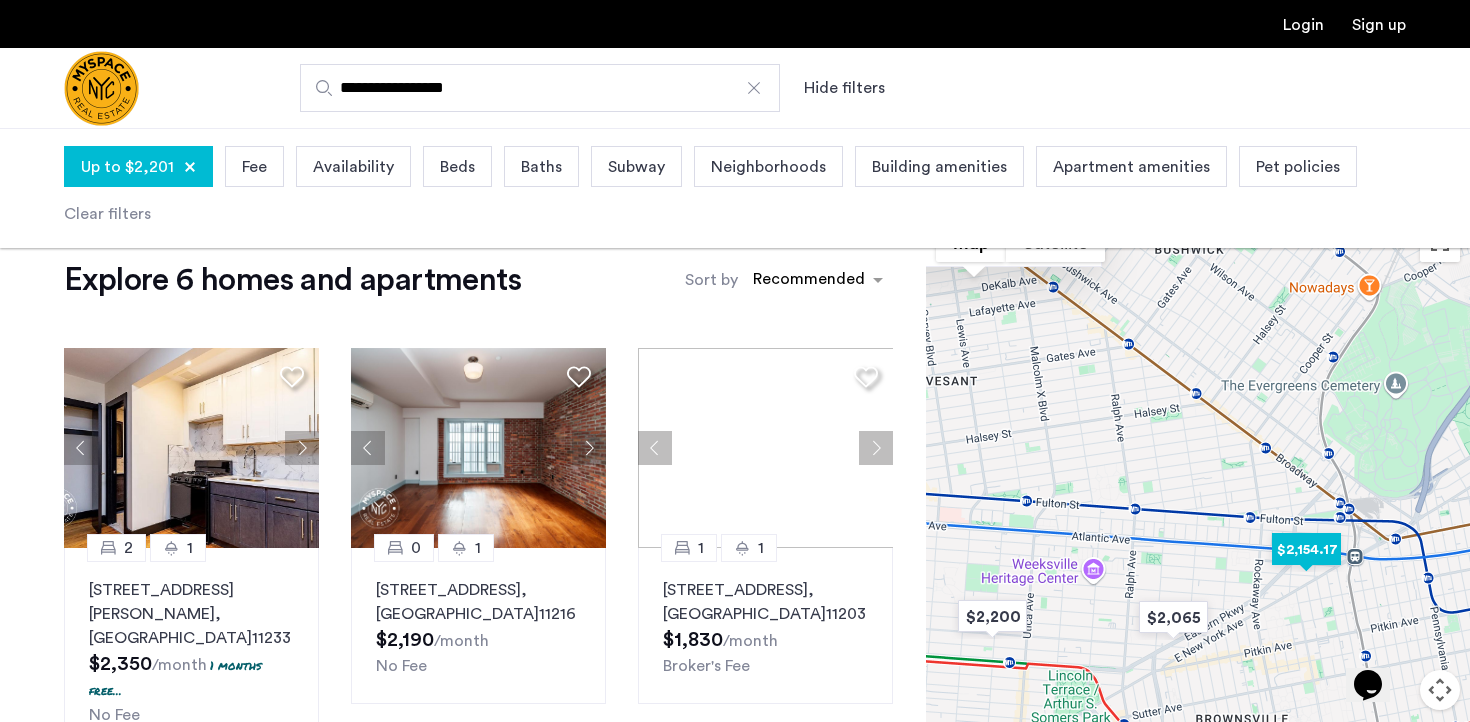 click at bounding box center [1306, 549] 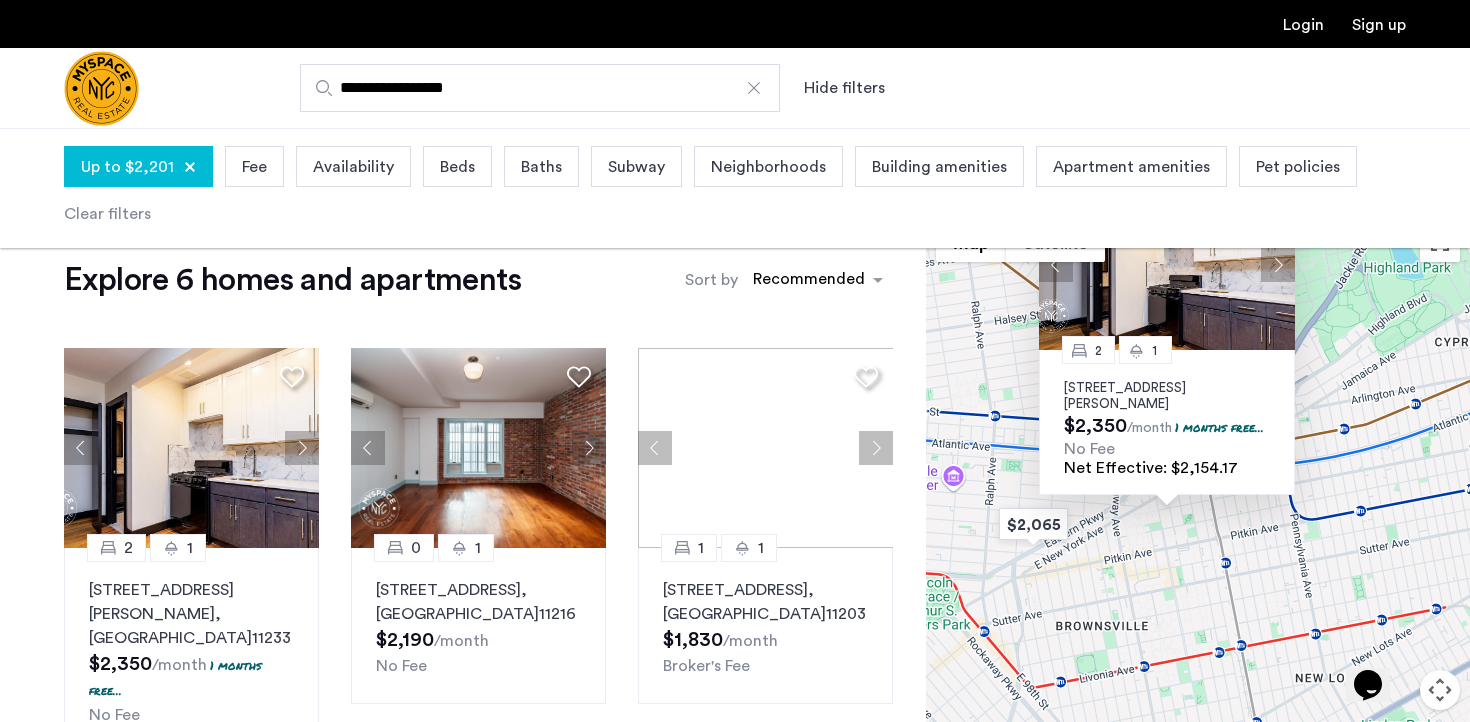 drag, startPoint x: 1370, startPoint y: 571, endPoint x: 1337, endPoint y: 362, distance: 211.58922 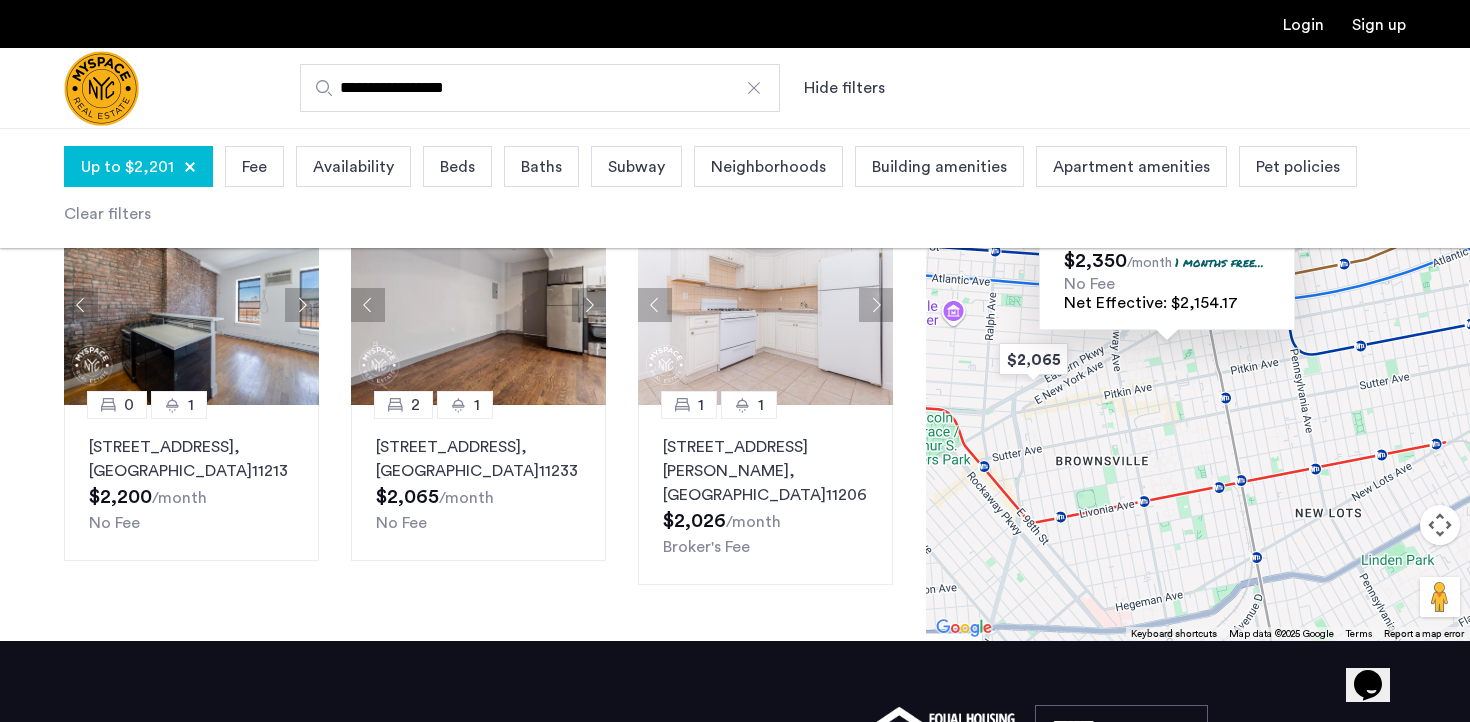scroll, scrollTop: 641, scrollLeft: 0, axis: vertical 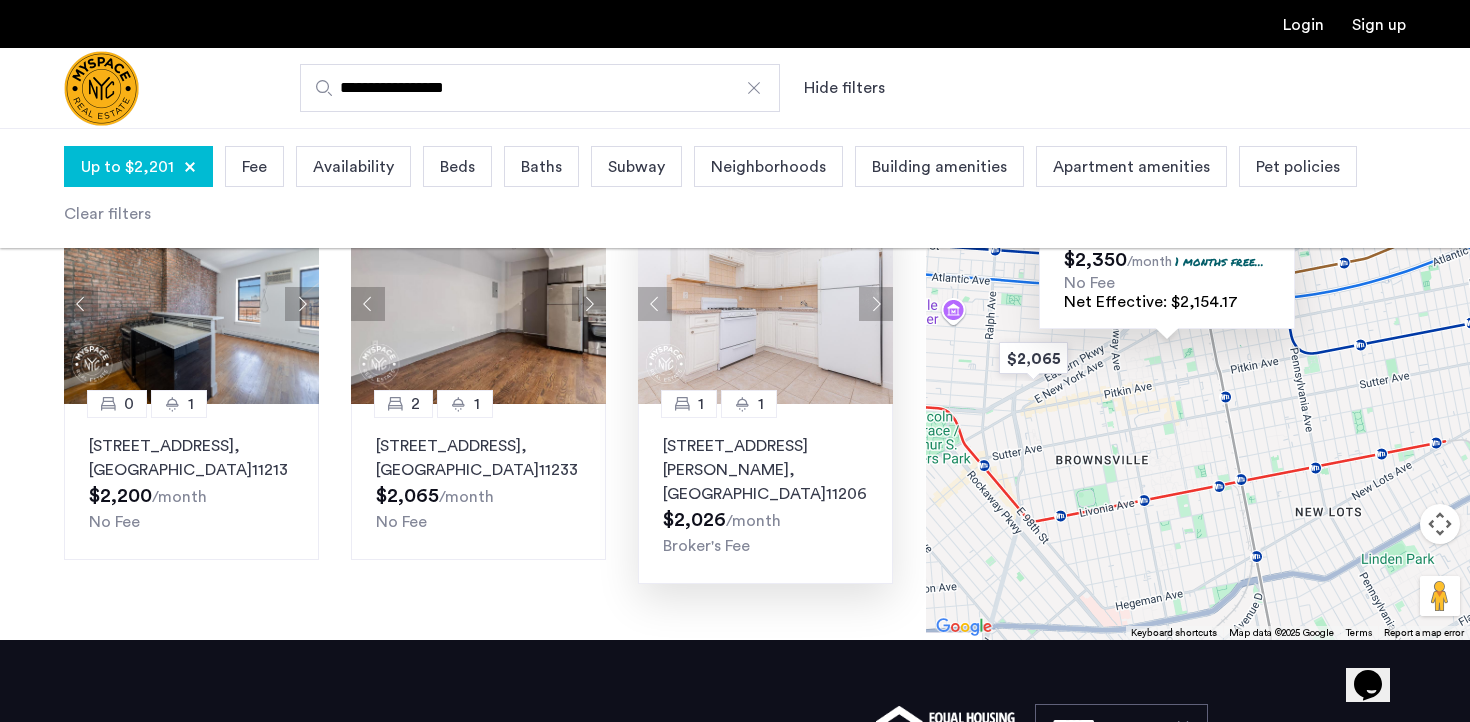 click on "823 Willoughby Ave, Unit 4B, Brooklyn , NY  11206" 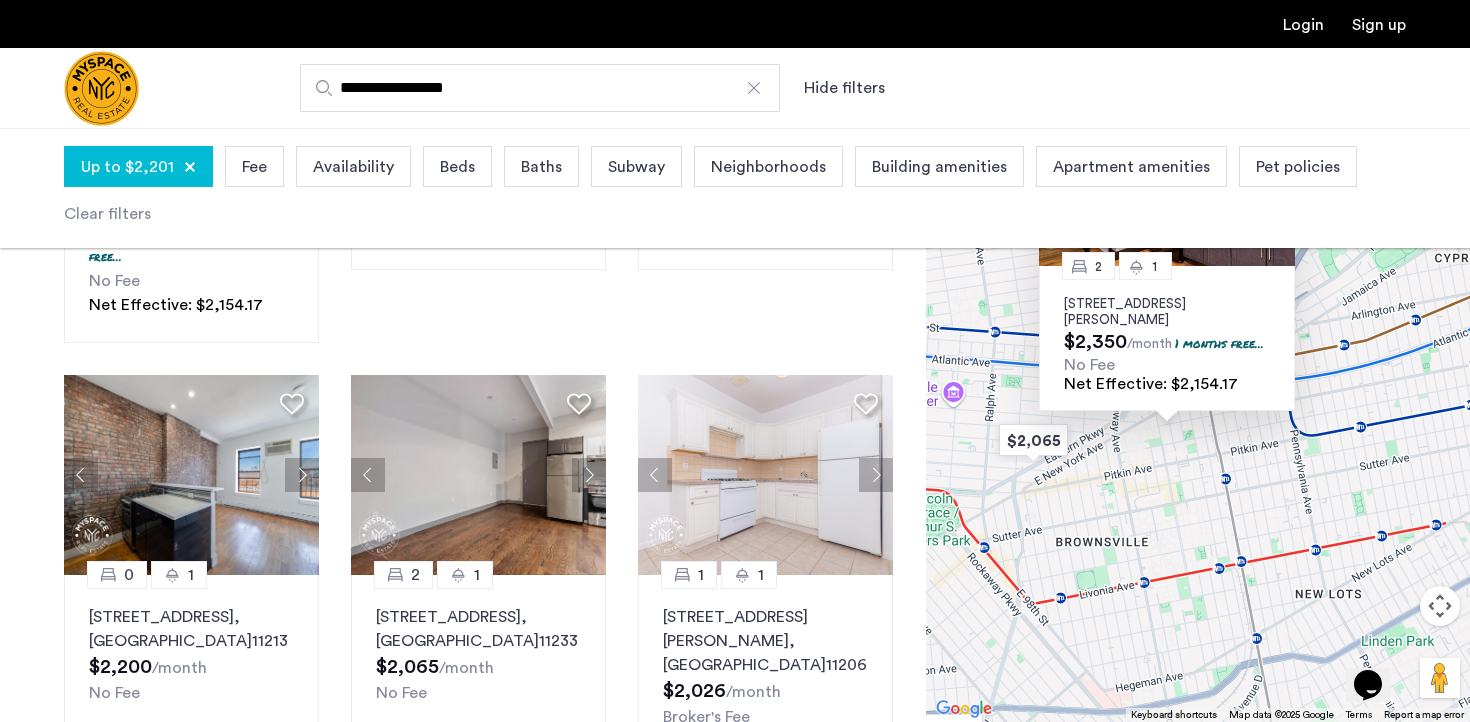 scroll, scrollTop: 420, scrollLeft: 0, axis: vertical 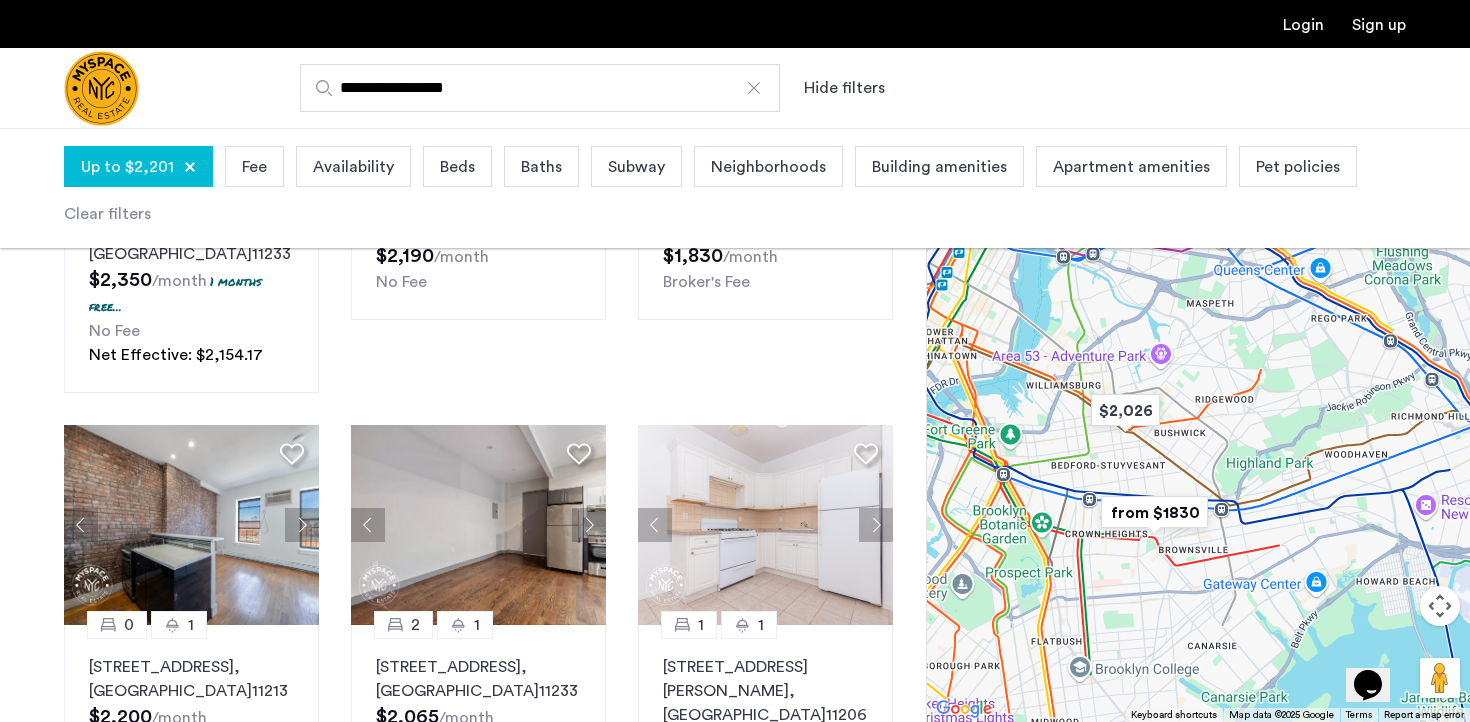 drag, startPoint x: 1171, startPoint y: 565, endPoint x: 1220, endPoint y: 608, distance: 65.192024 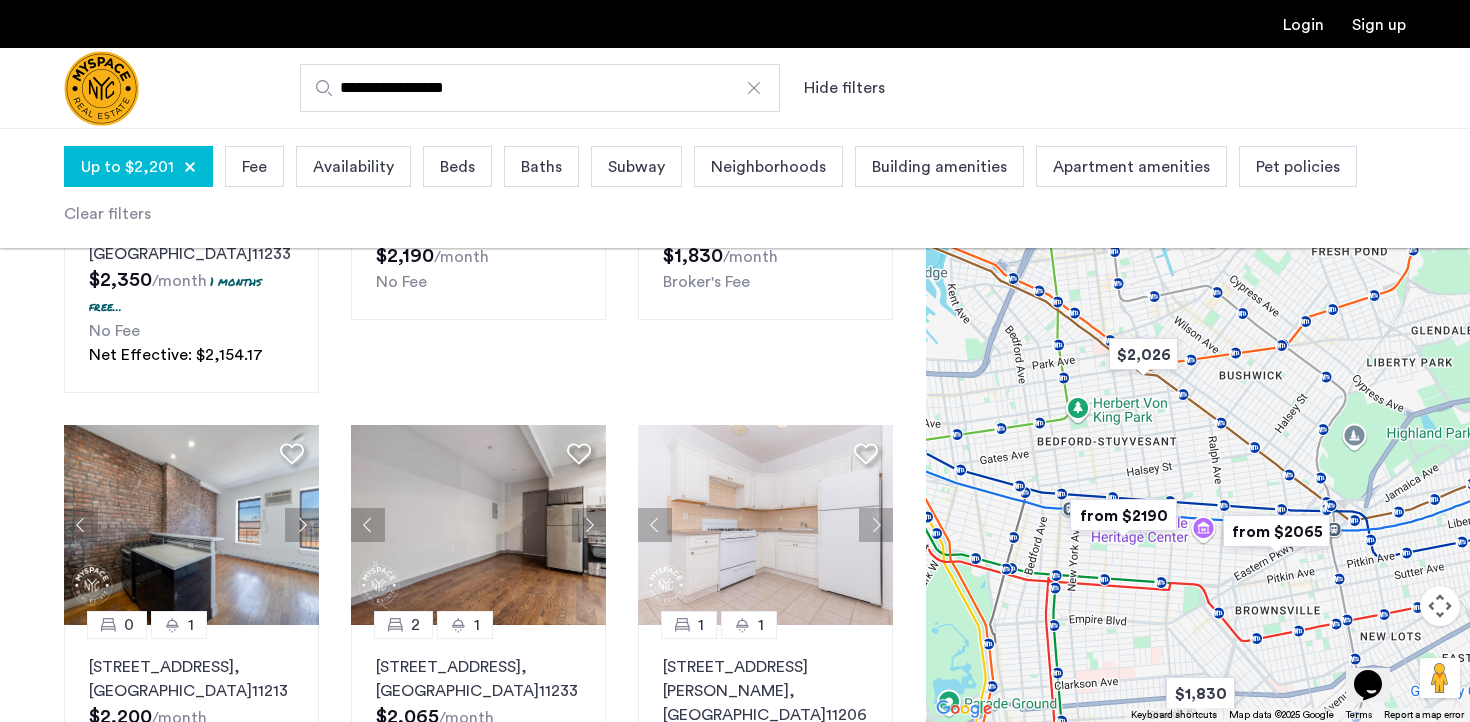 drag, startPoint x: 1214, startPoint y: 532, endPoint x: 1238, endPoint y: 431, distance: 103.81233 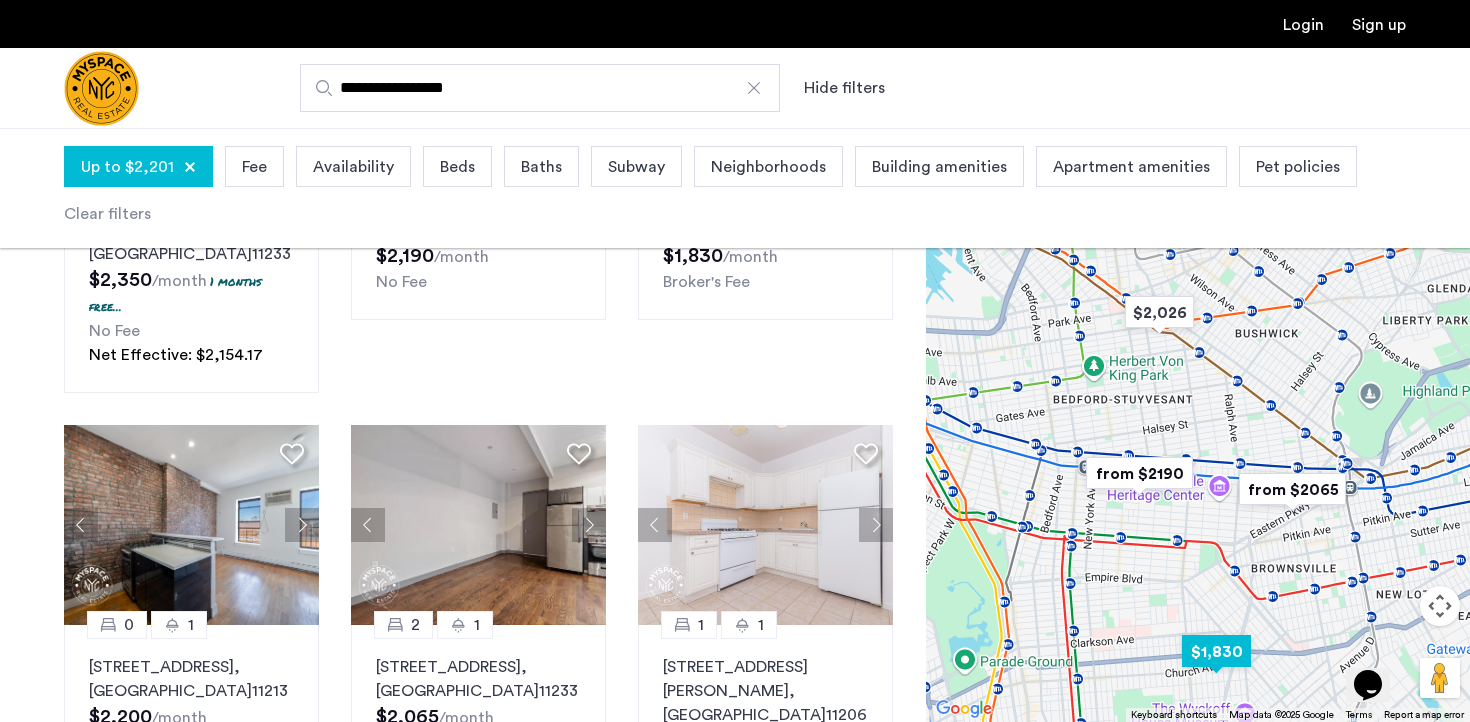 click at bounding box center [1216, 651] 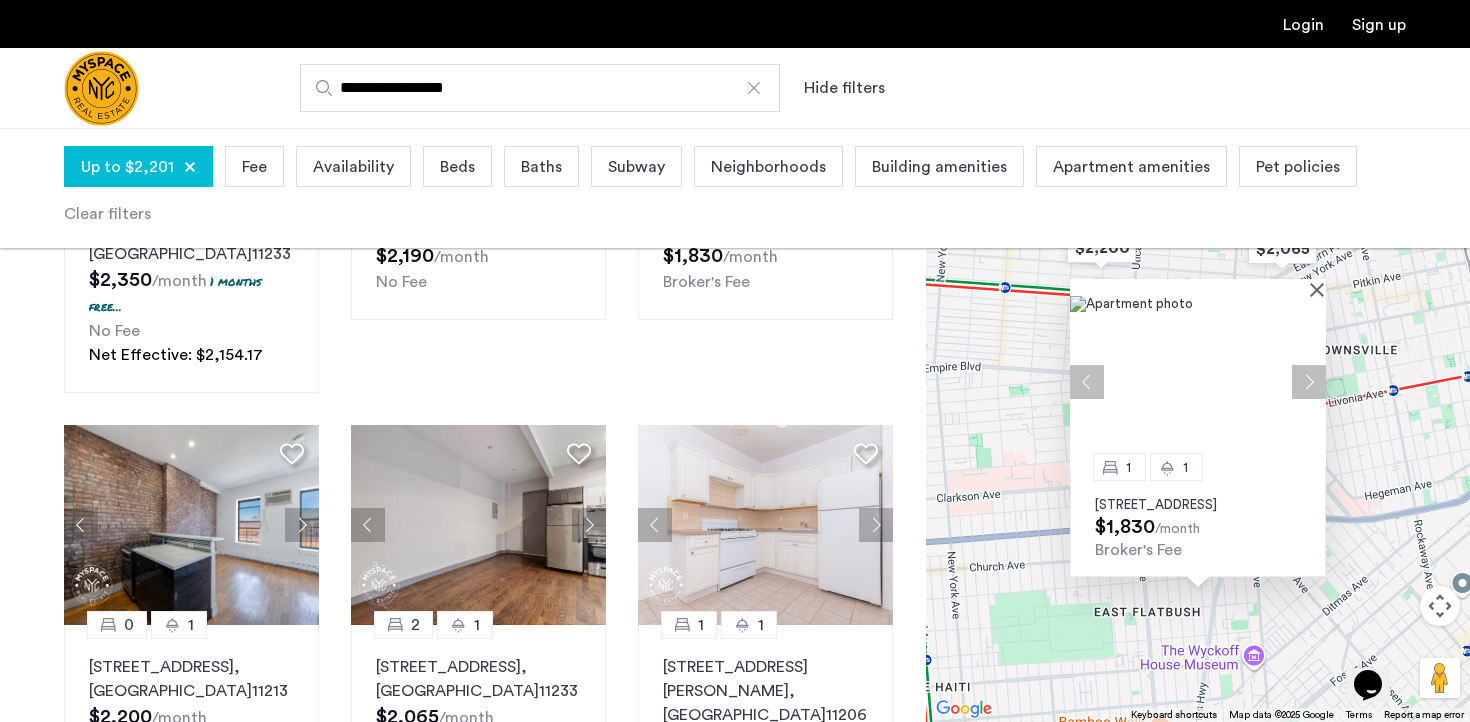 click at bounding box center (1309, 382) 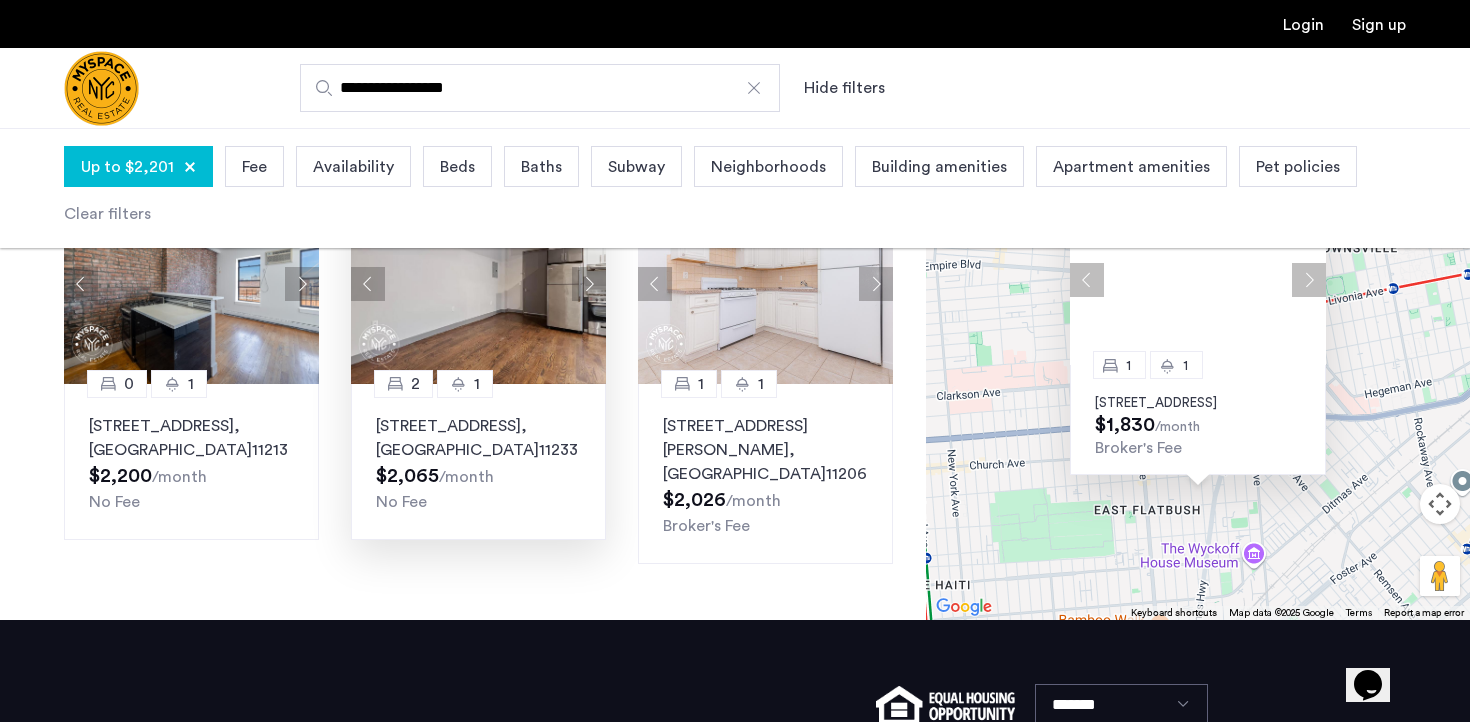 scroll, scrollTop: 663, scrollLeft: 0, axis: vertical 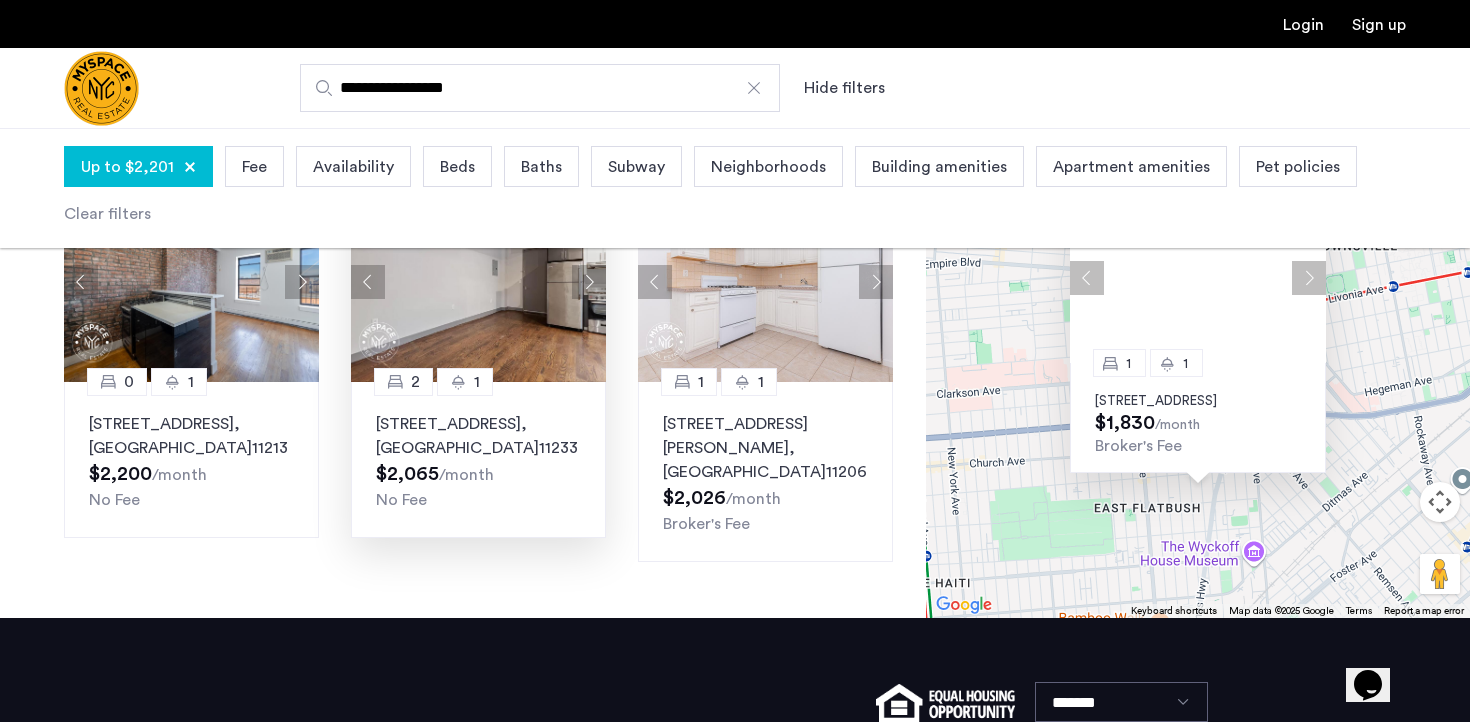 click on "1503 Eastern Pkwy, Unit 3F, Brooklyn , NY  11233  $2,065  /month No Fee" 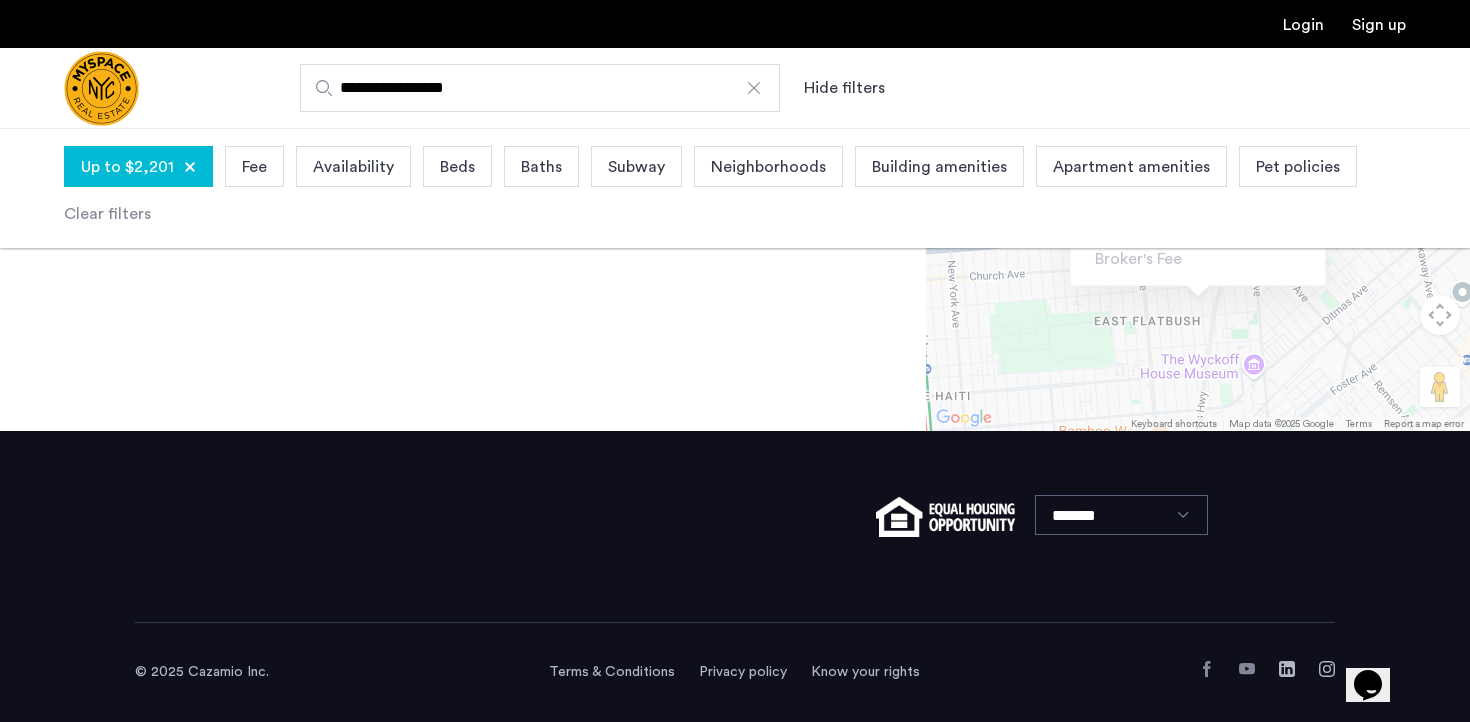 scroll, scrollTop: 0, scrollLeft: 0, axis: both 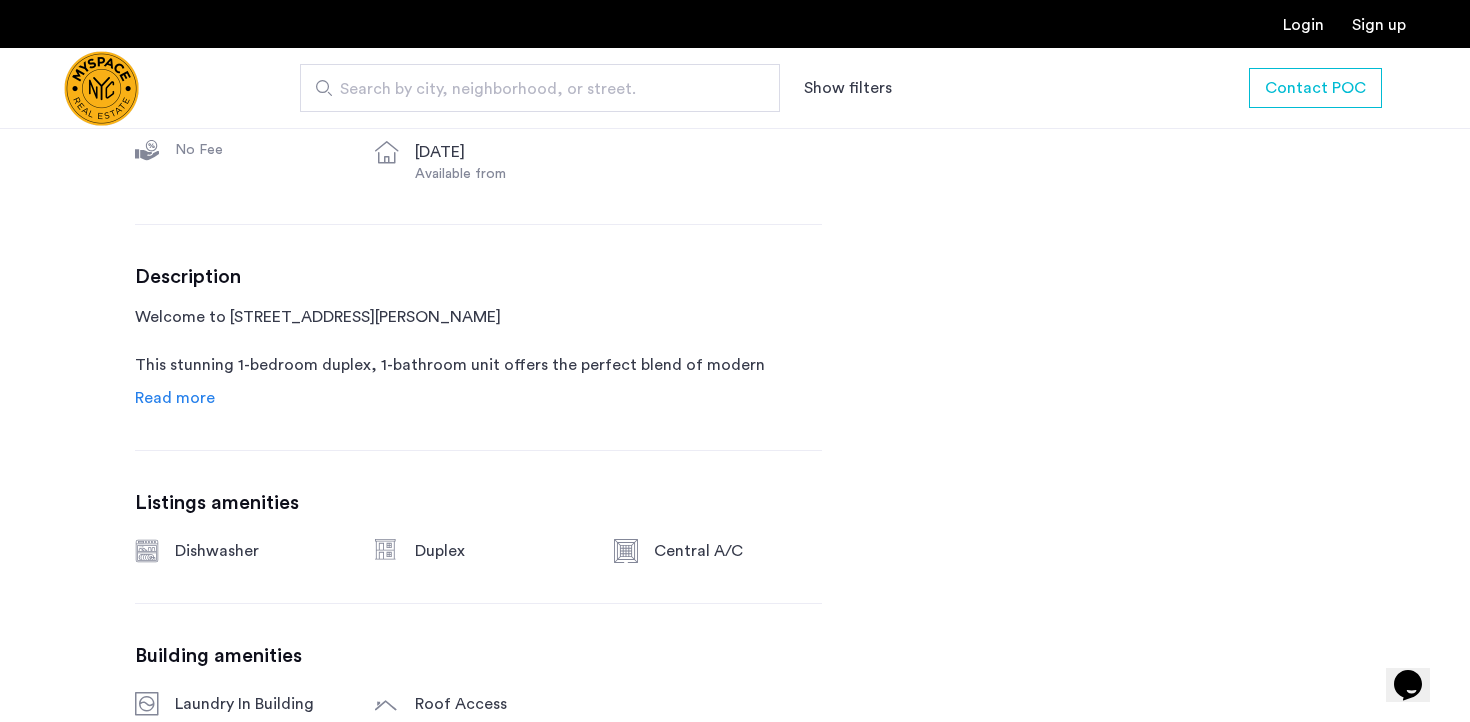 click on "Read more" 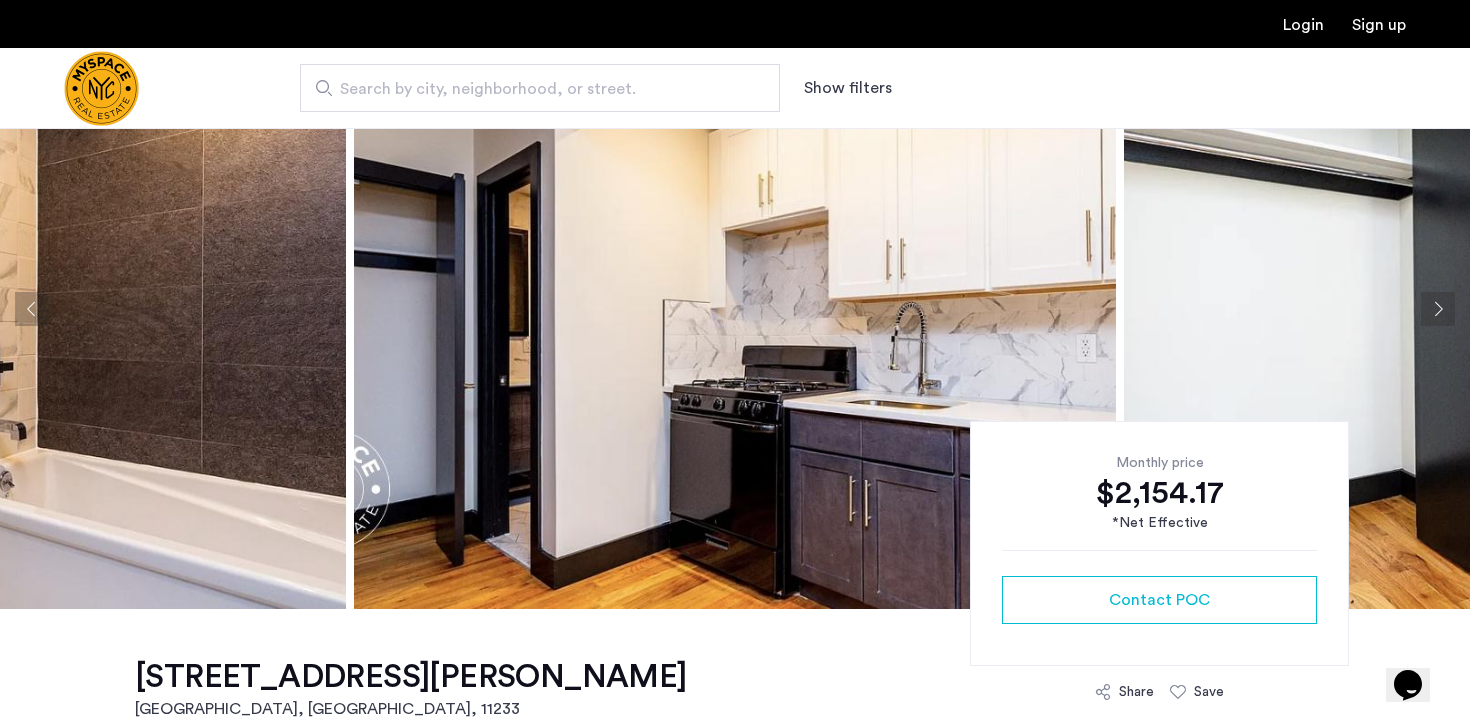 scroll, scrollTop: 0, scrollLeft: 0, axis: both 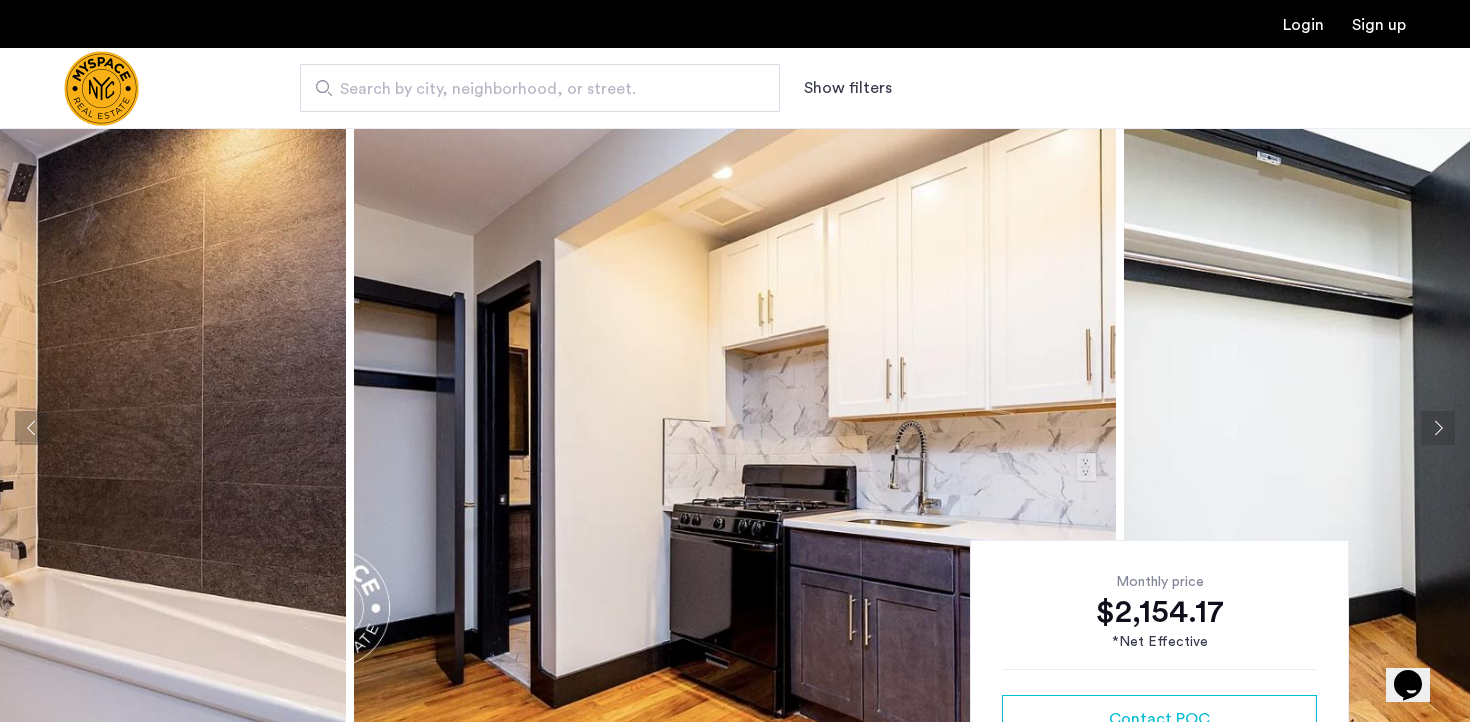 click 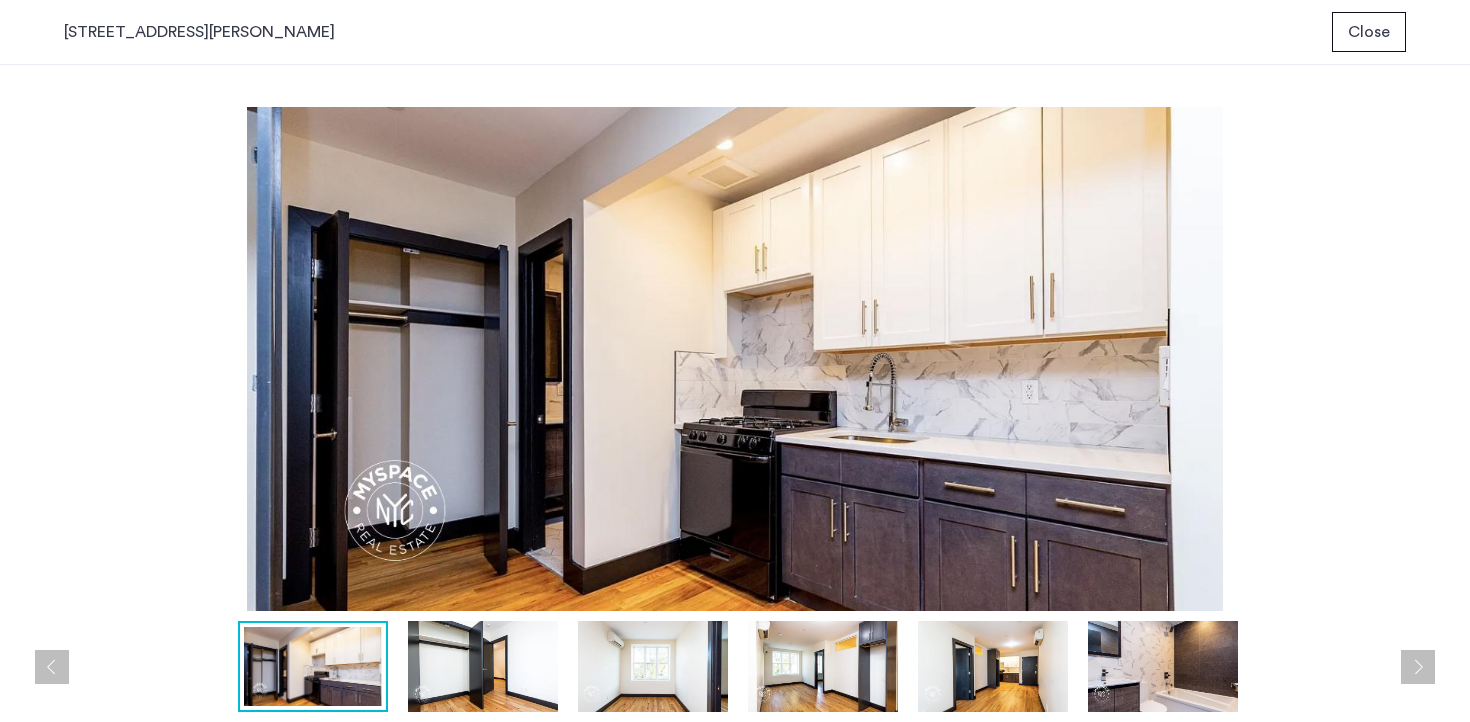 click at bounding box center (483, 666) 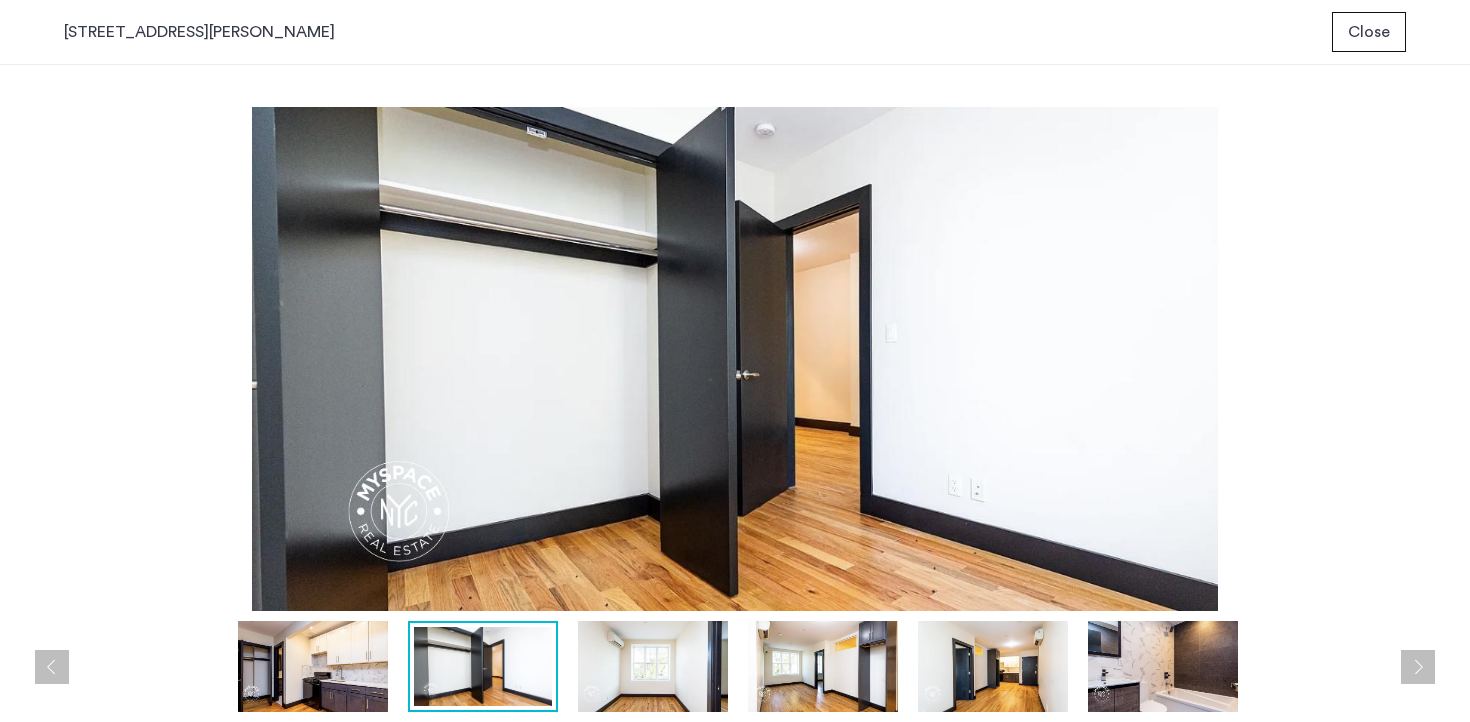 click at bounding box center (653, 666) 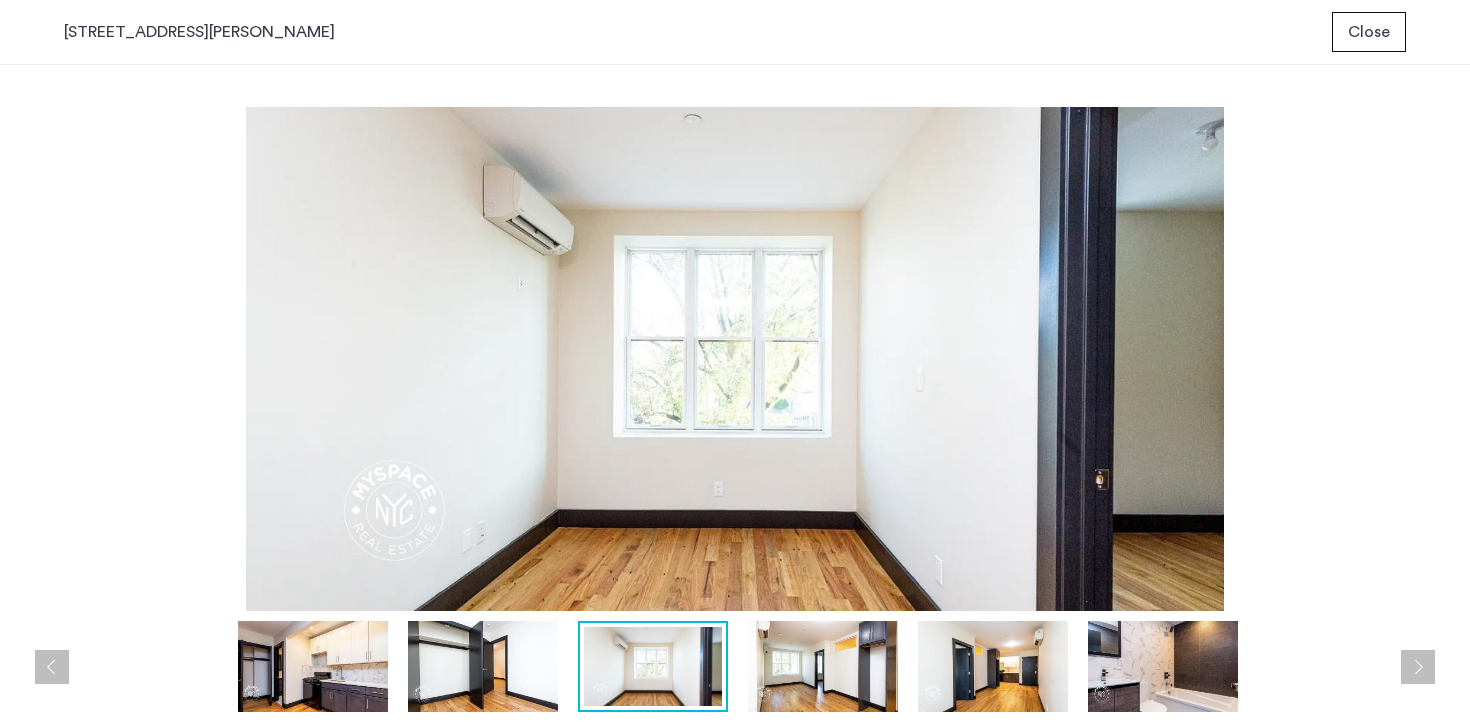 click at bounding box center [823, 666] 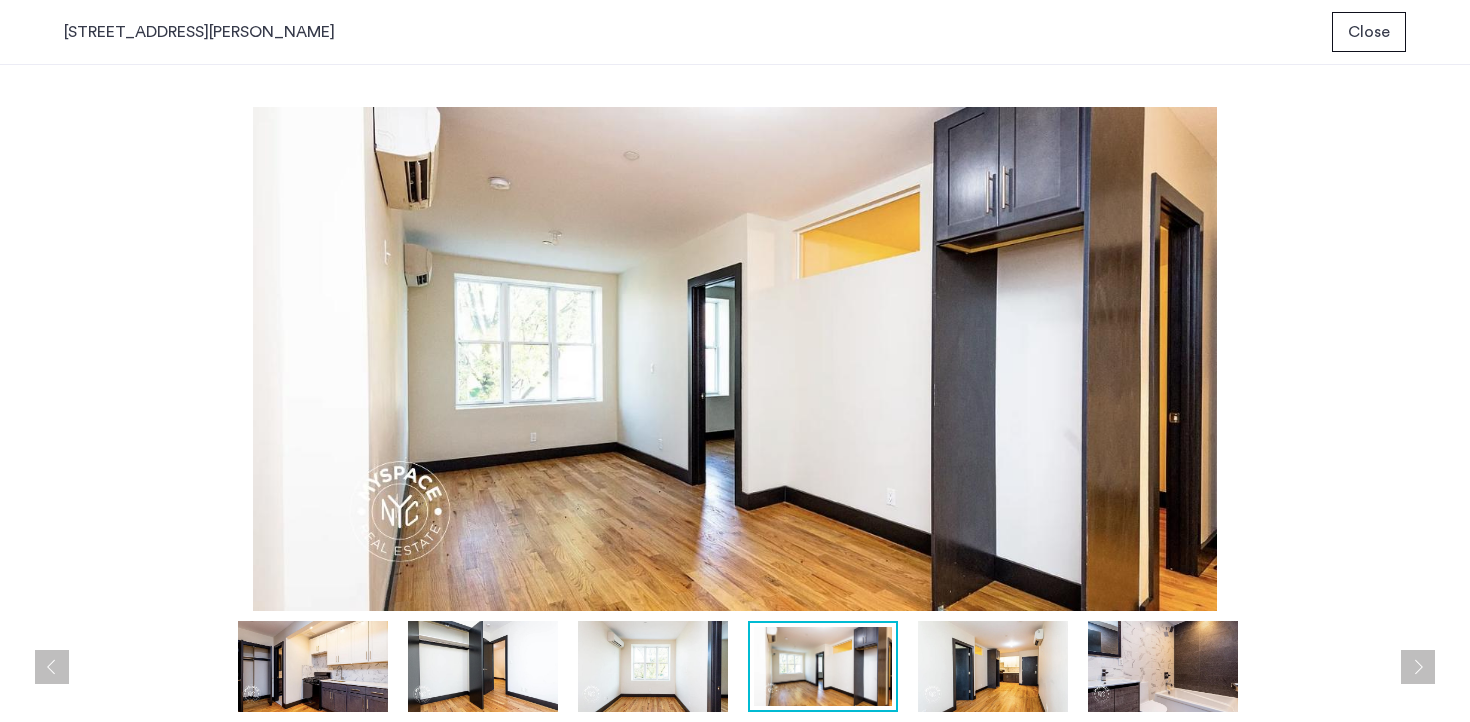 click at bounding box center (993, 666) 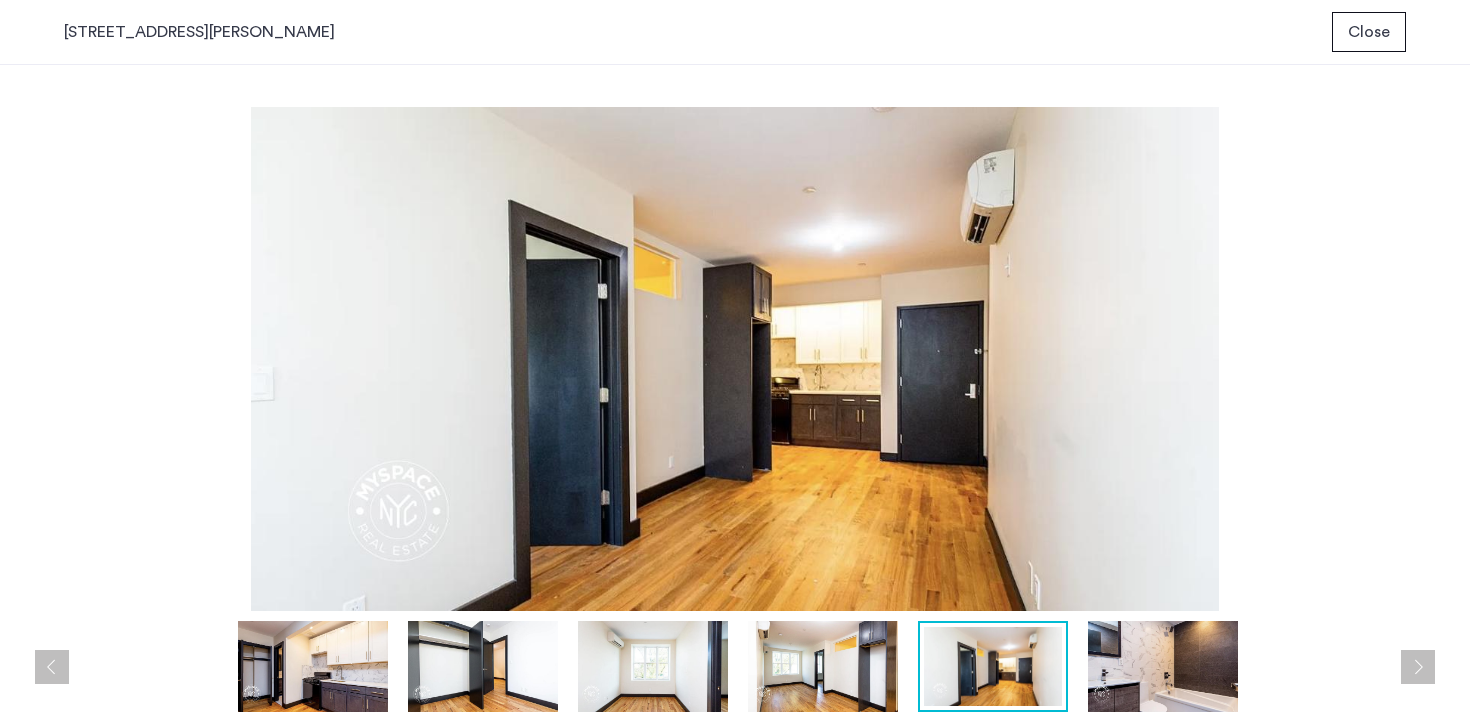 click at bounding box center (1163, 666) 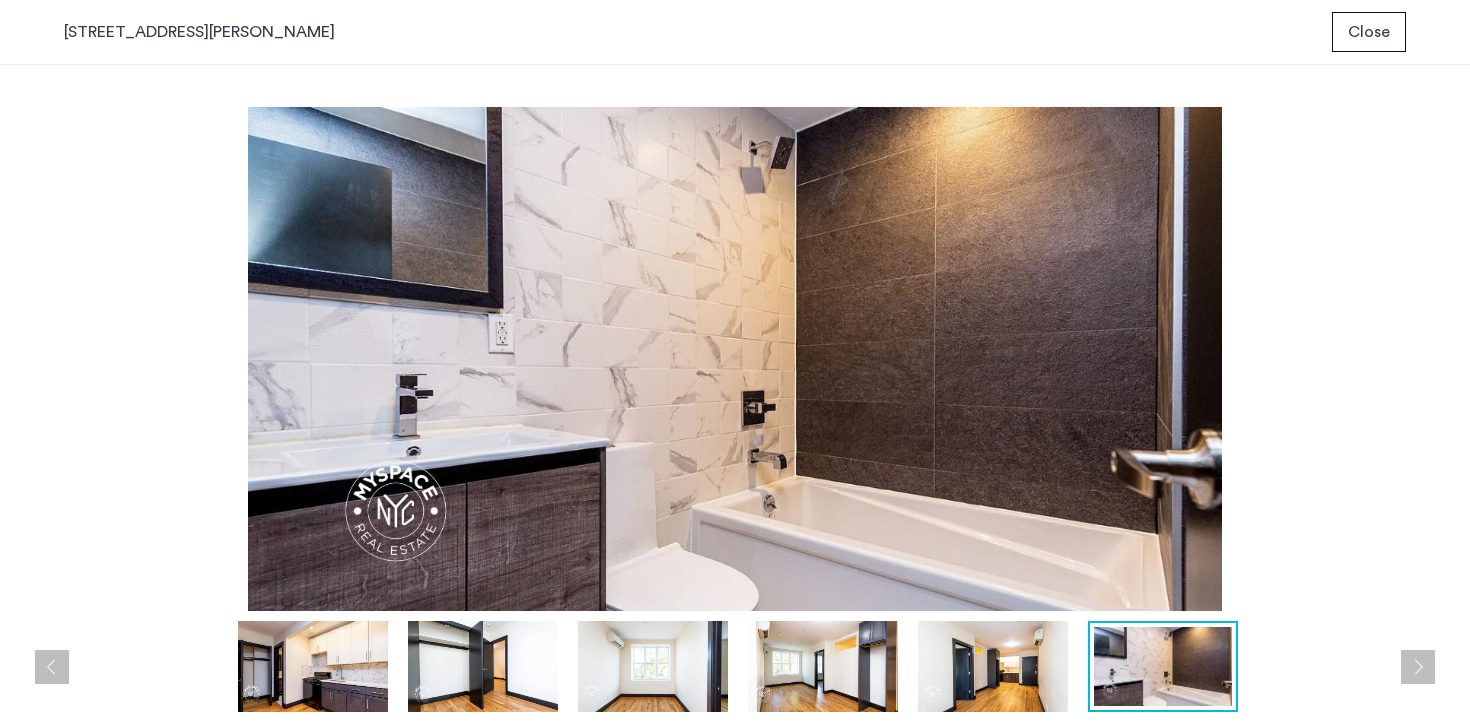 click on "Close" at bounding box center [1369, 32] 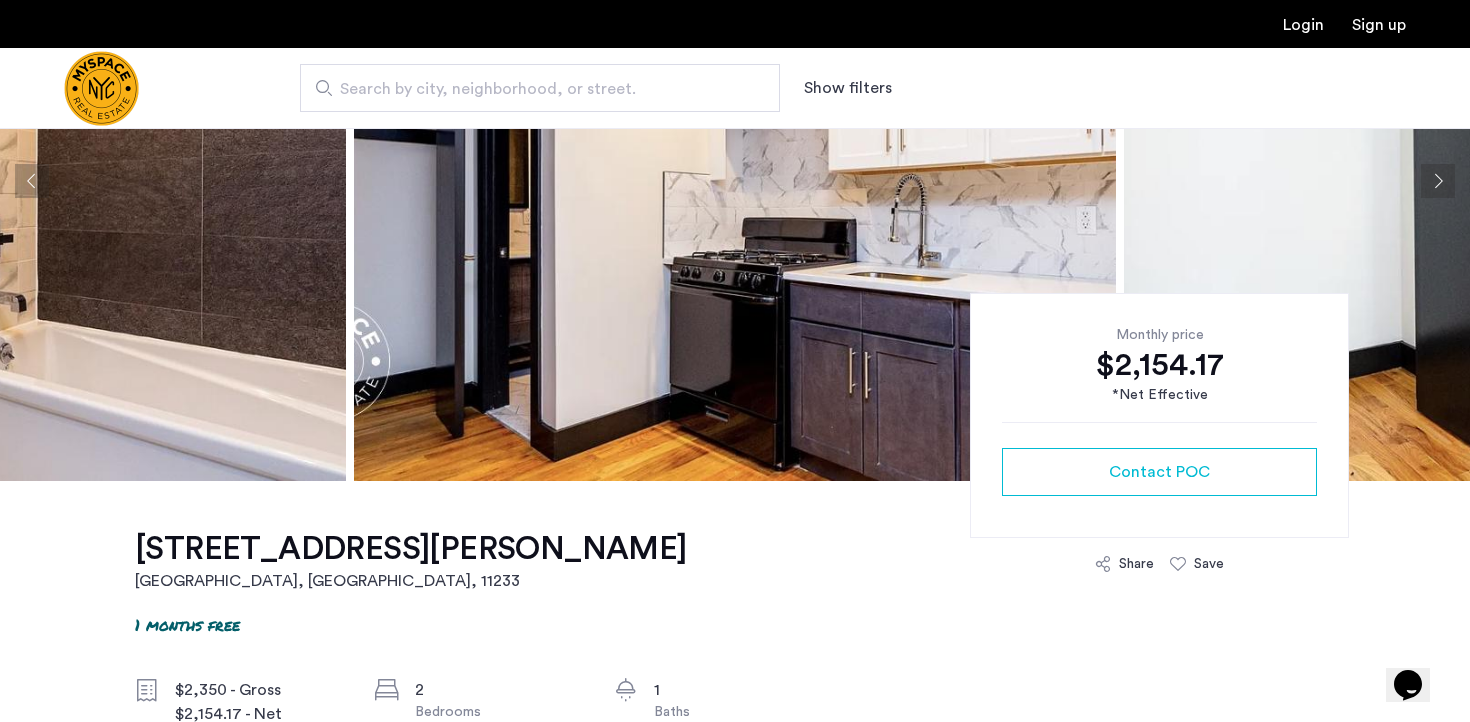 scroll, scrollTop: 249, scrollLeft: 0, axis: vertical 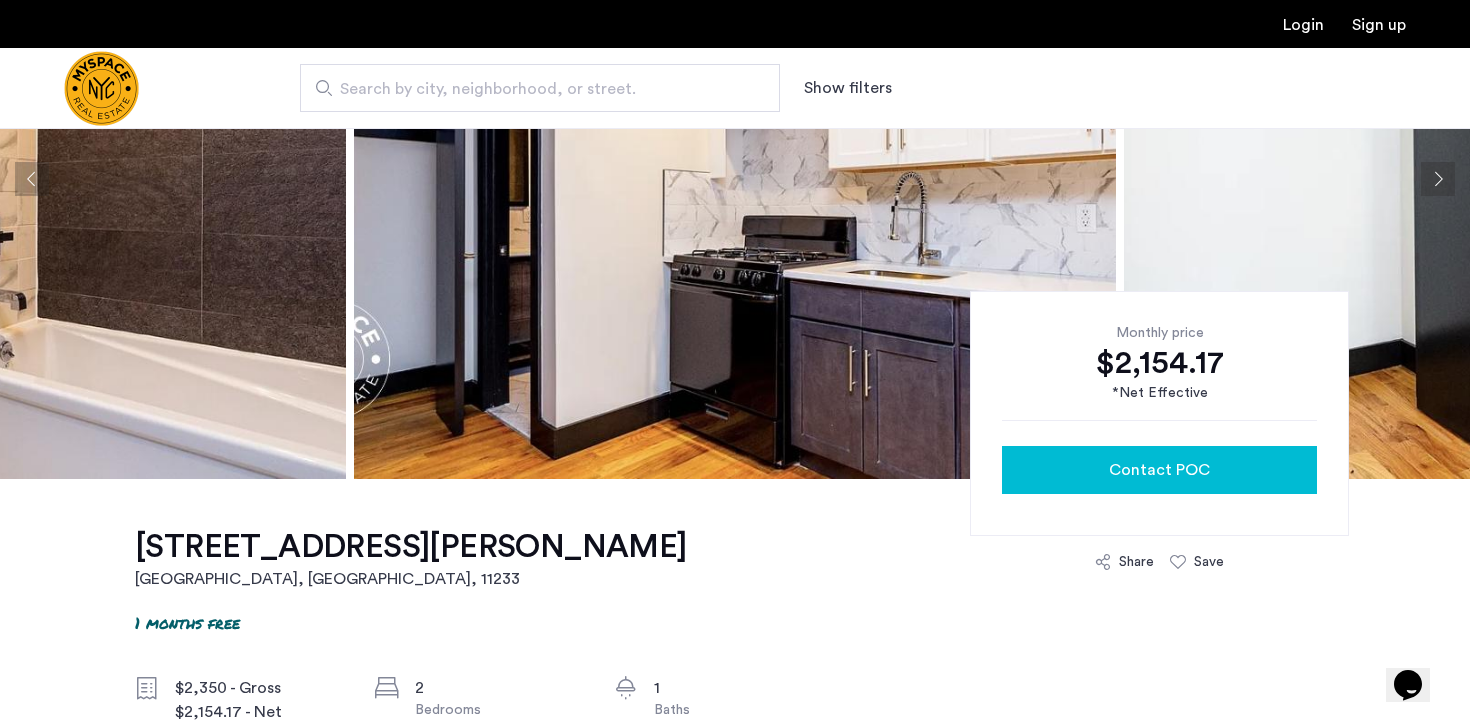 click on "Contact POC" 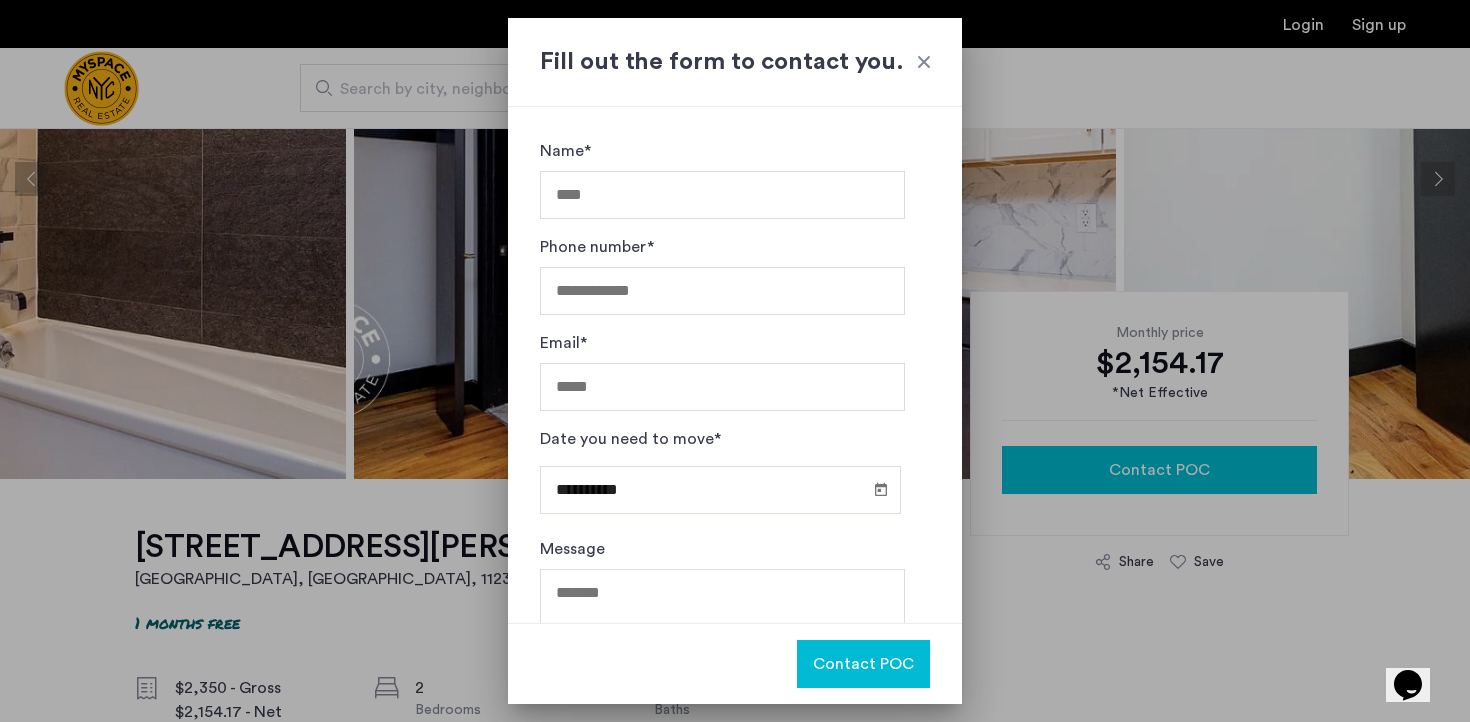 scroll, scrollTop: 0, scrollLeft: 0, axis: both 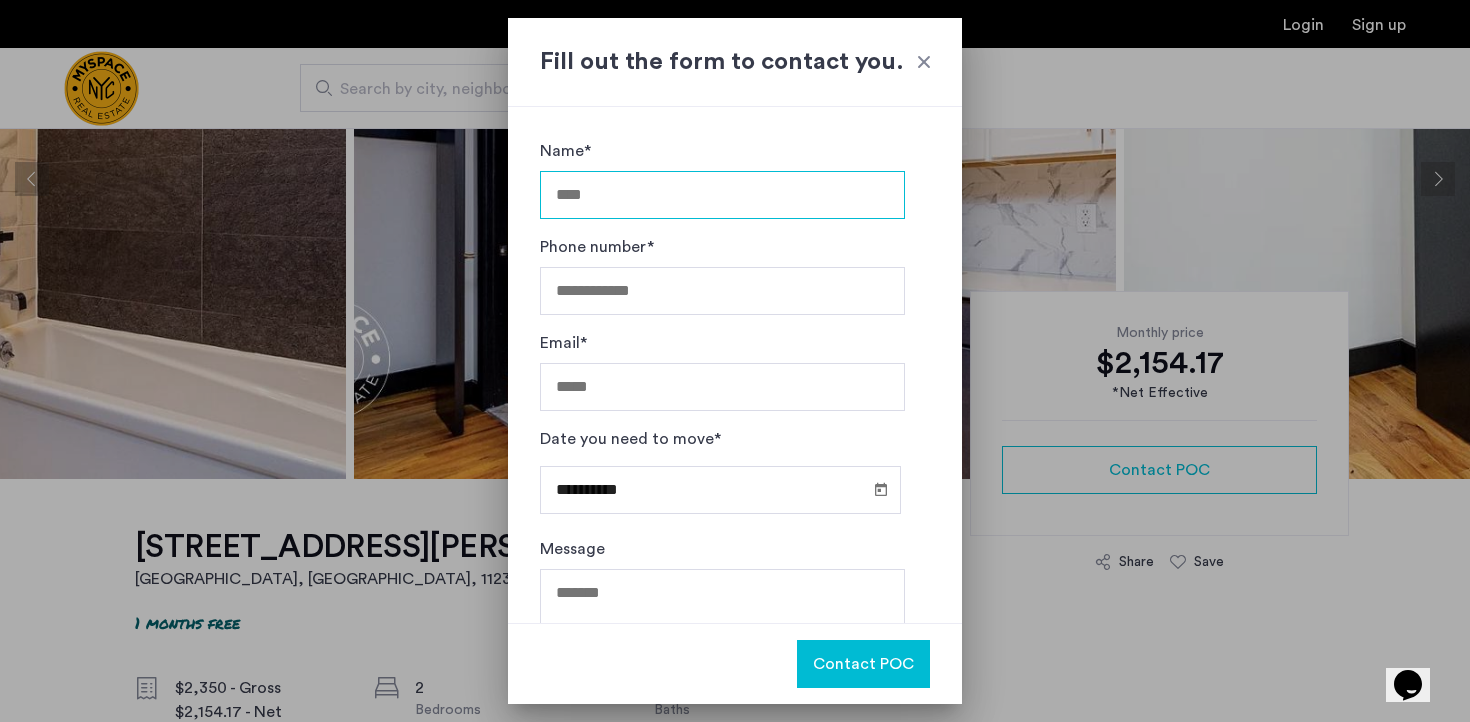 click on "Name*" at bounding box center [722, 195] 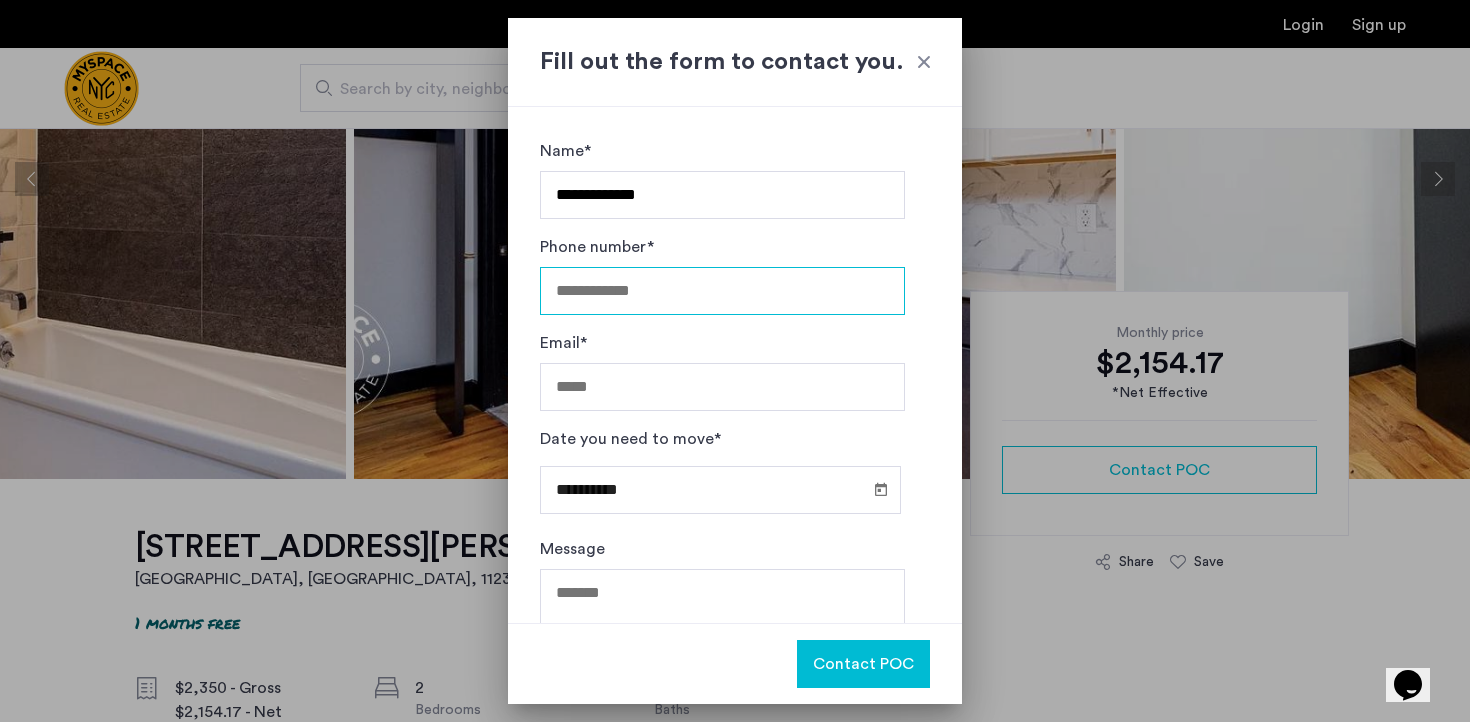 type on "**********" 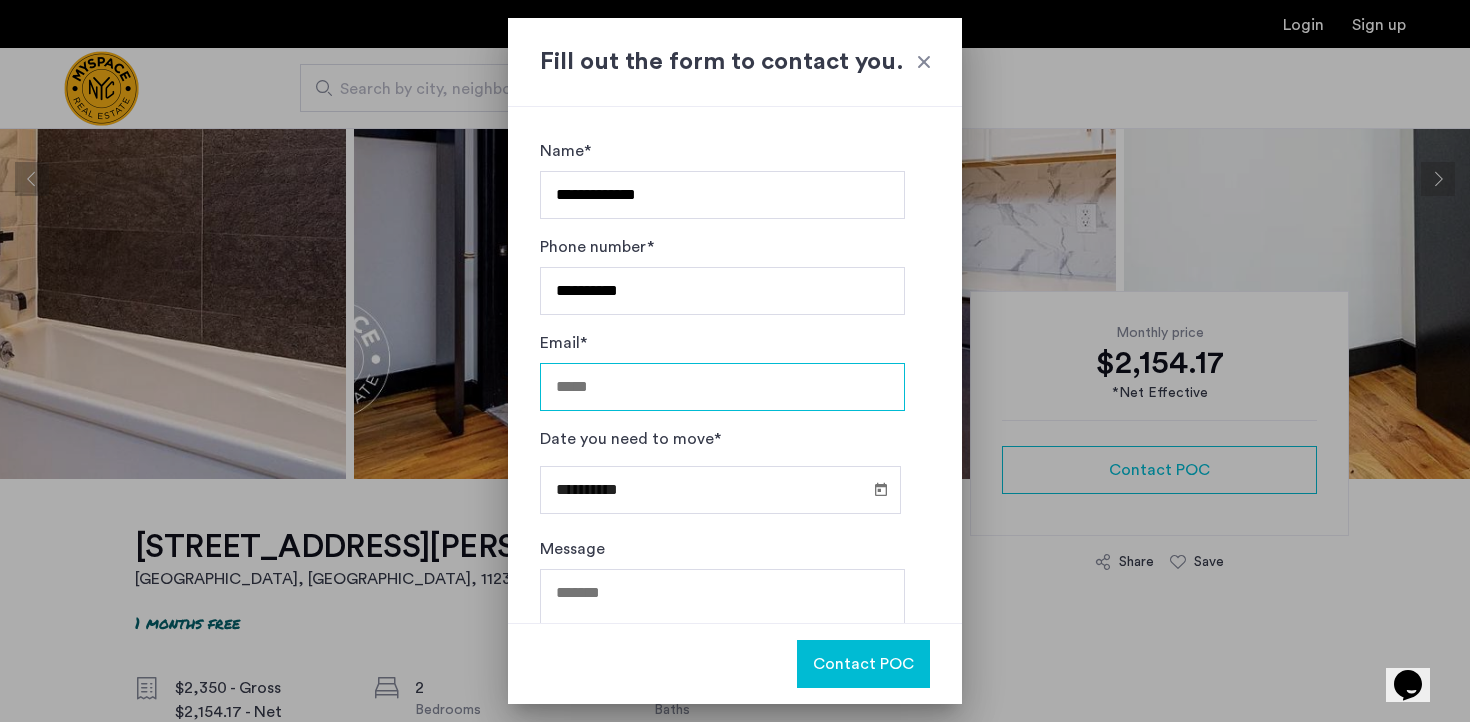 type on "**********" 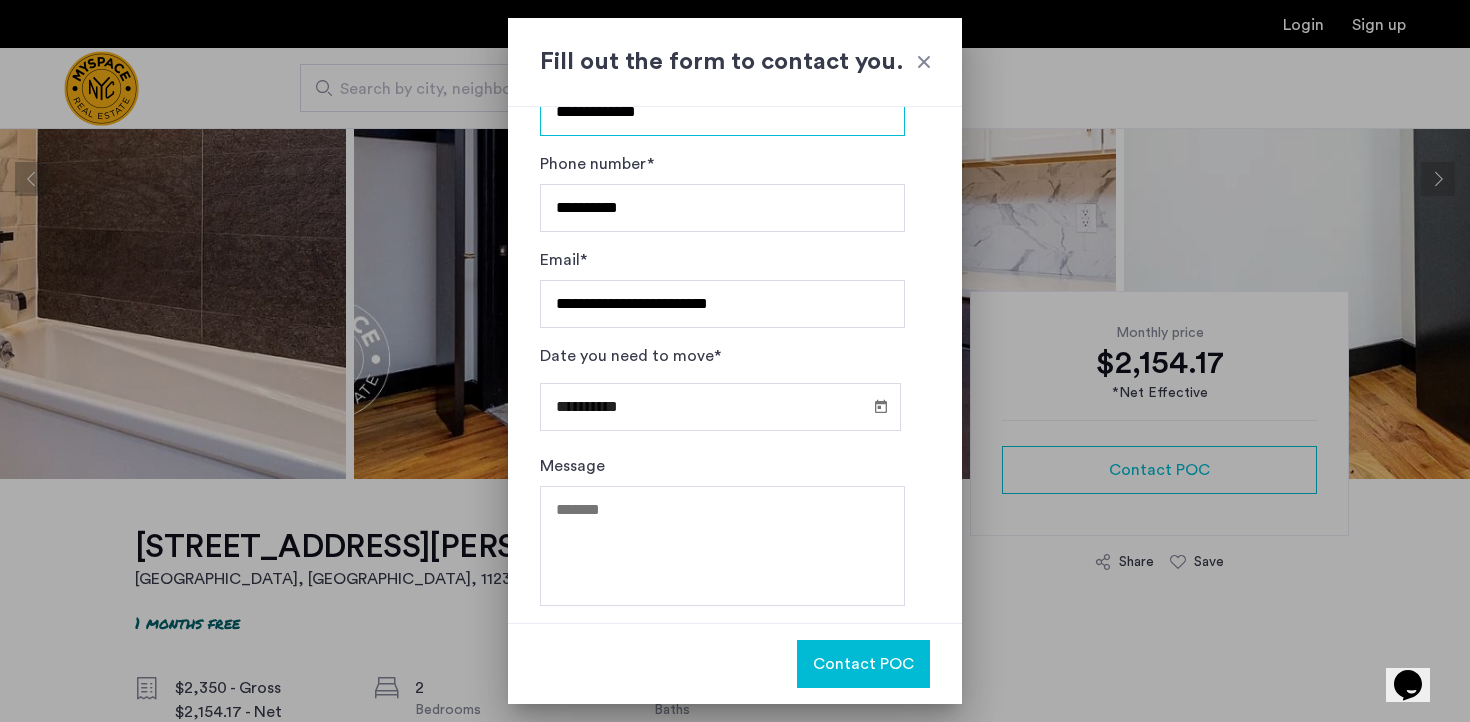 scroll, scrollTop: 88, scrollLeft: 0, axis: vertical 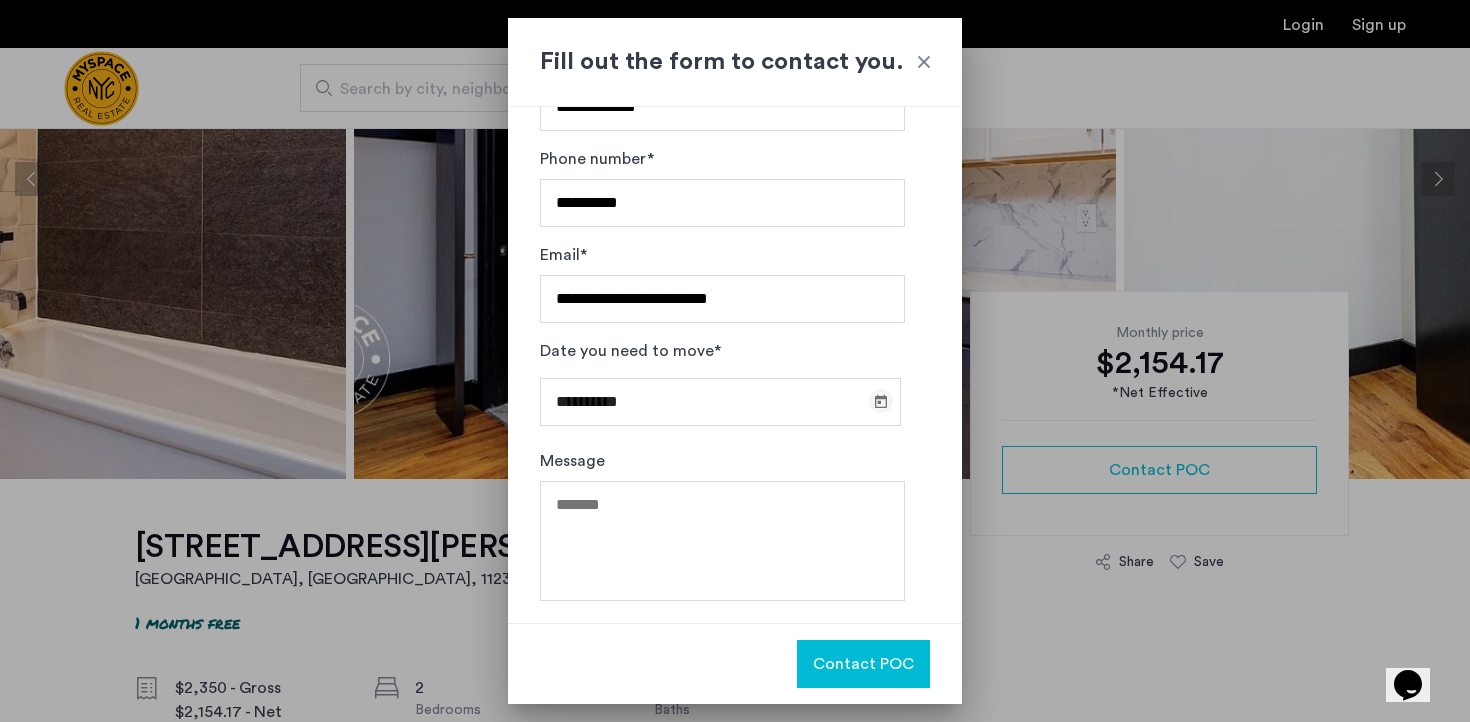 click at bounding box center (881, 401) 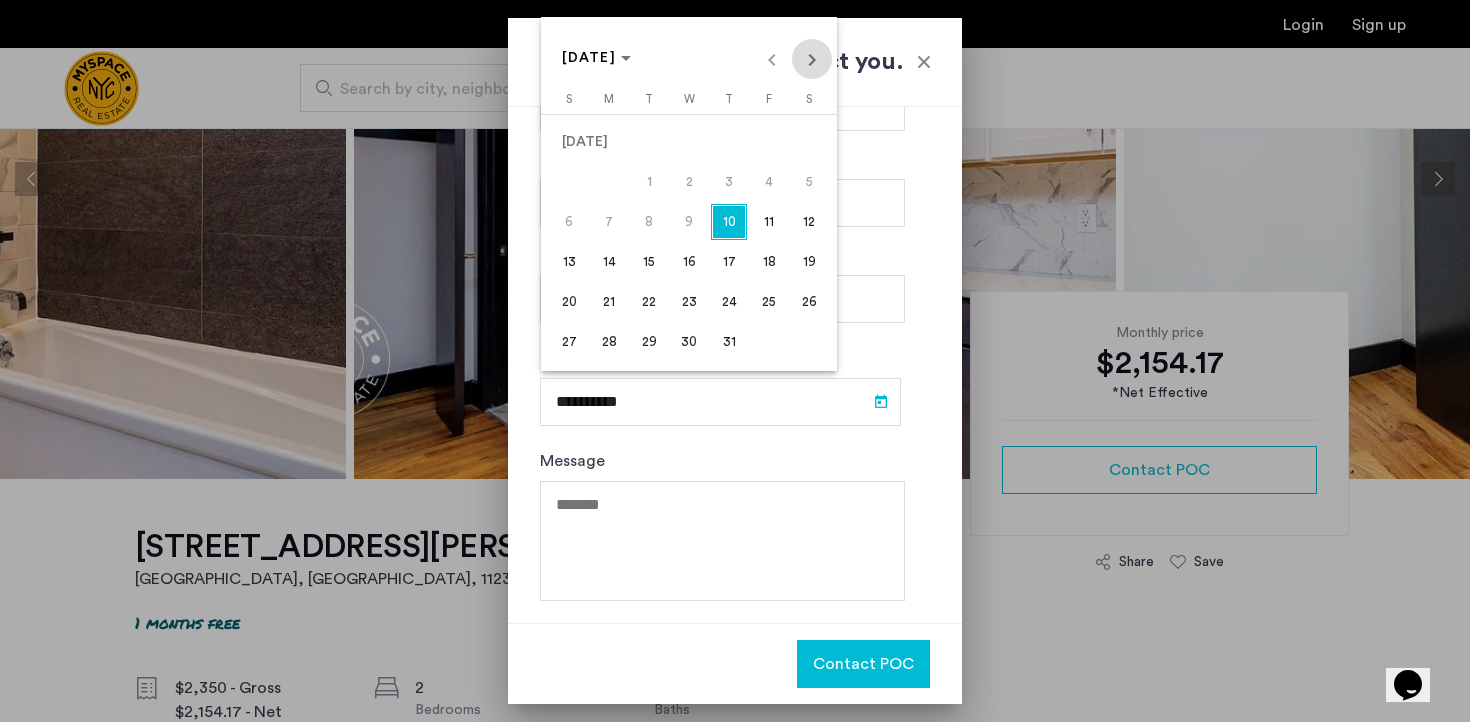 click at bounding box center [812, 59] 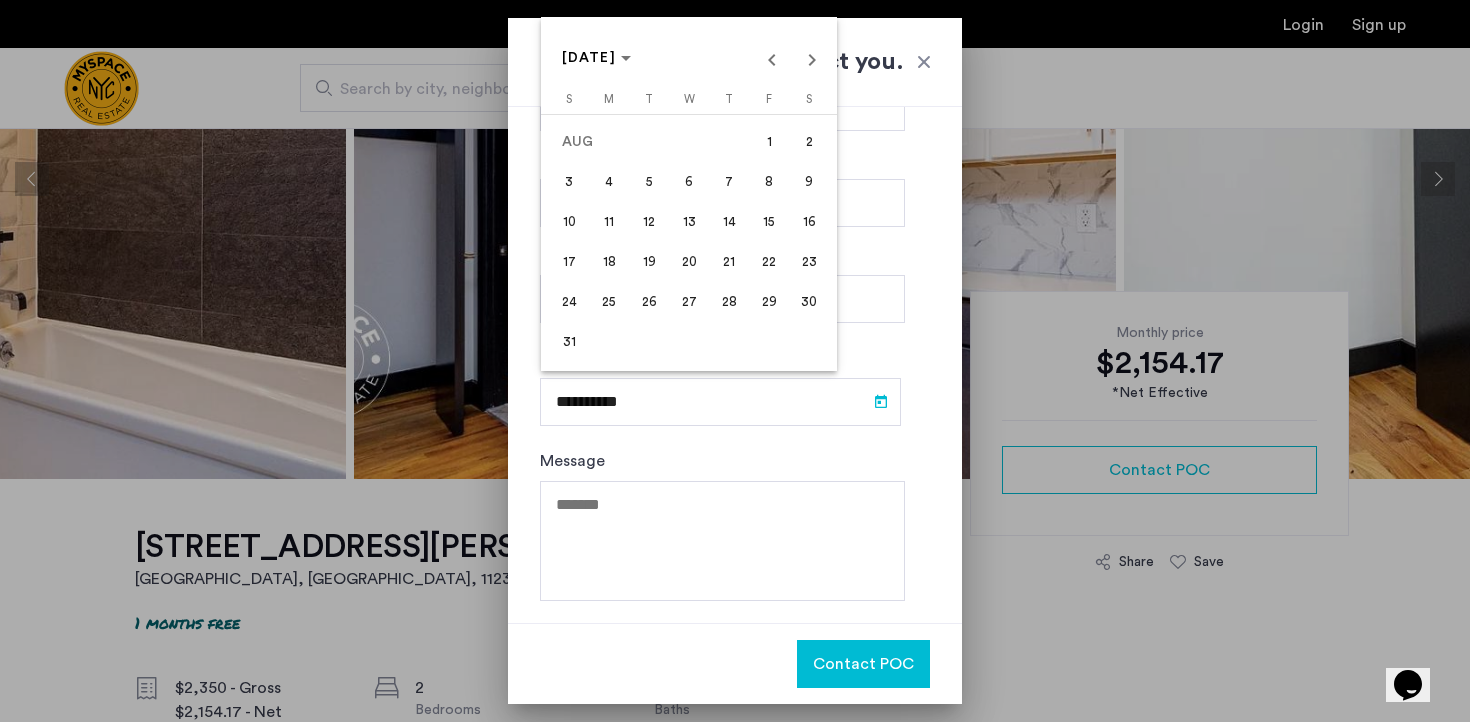 click at bounding box center [735, 361] 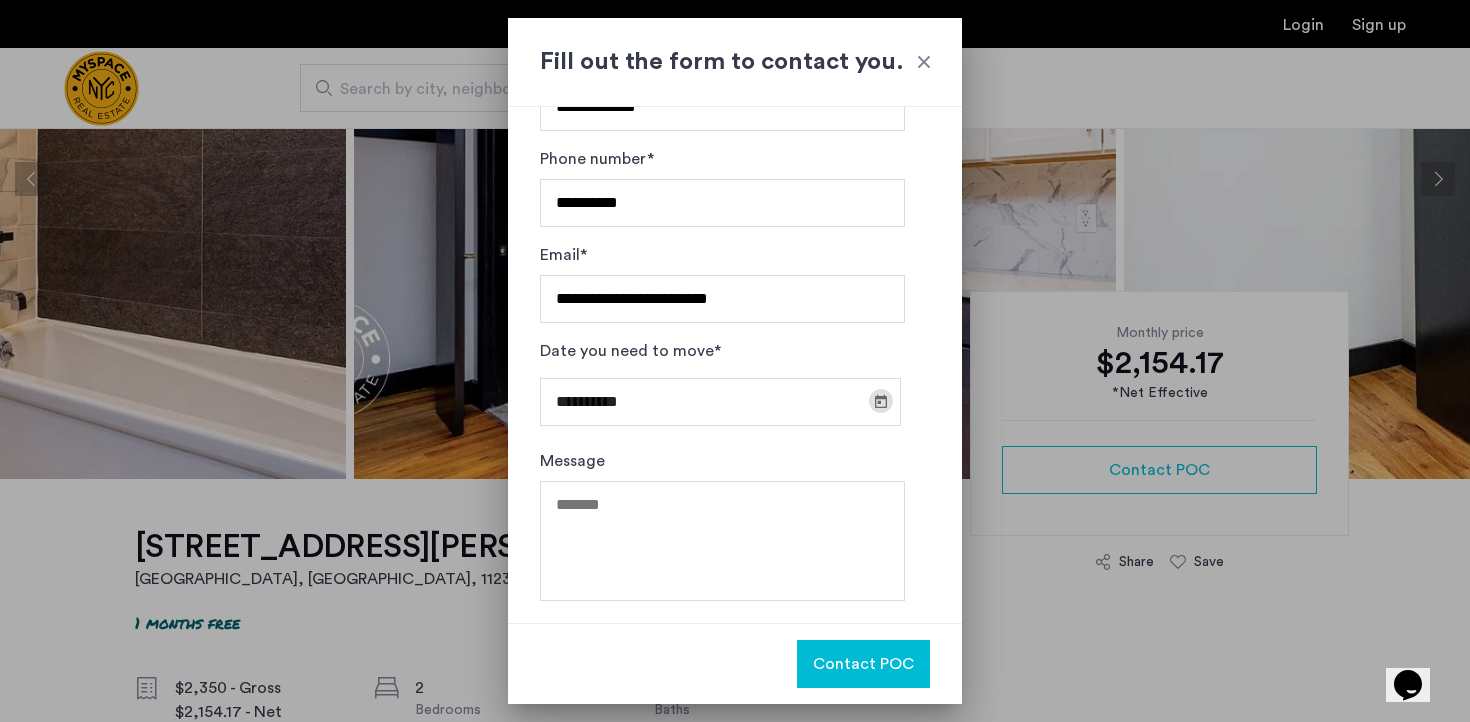 click at bounding box center (735, 361) 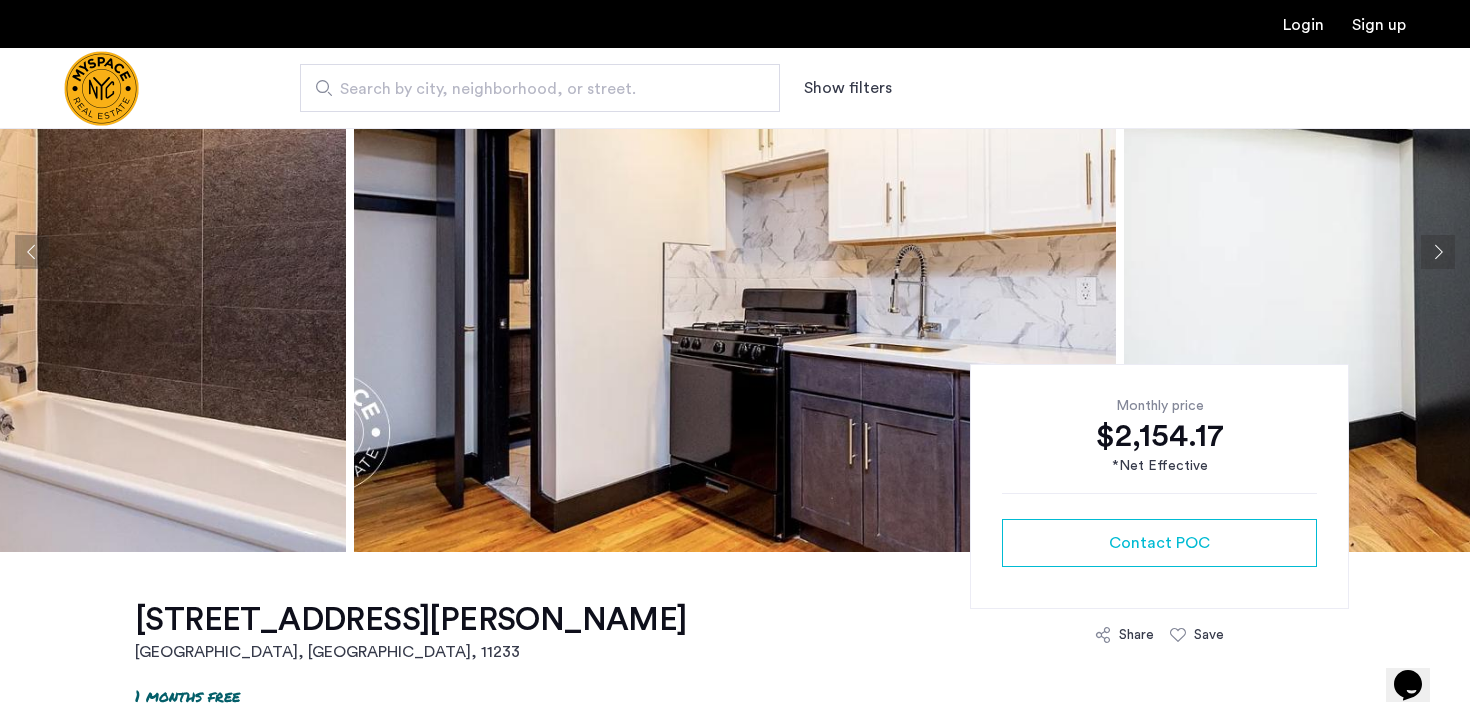scroll, scrollTop: 168, scrollLeft: 0, axis: vertical 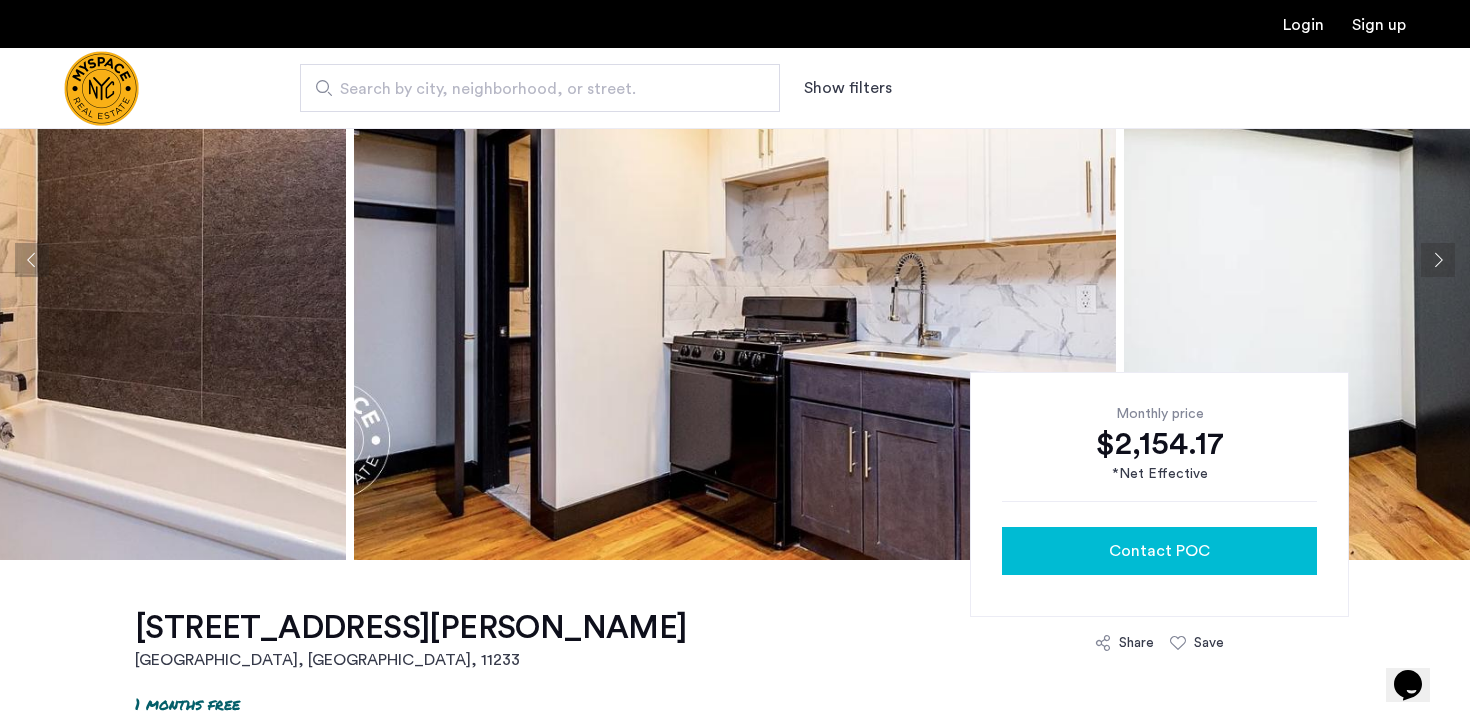 click on "Contact POC" 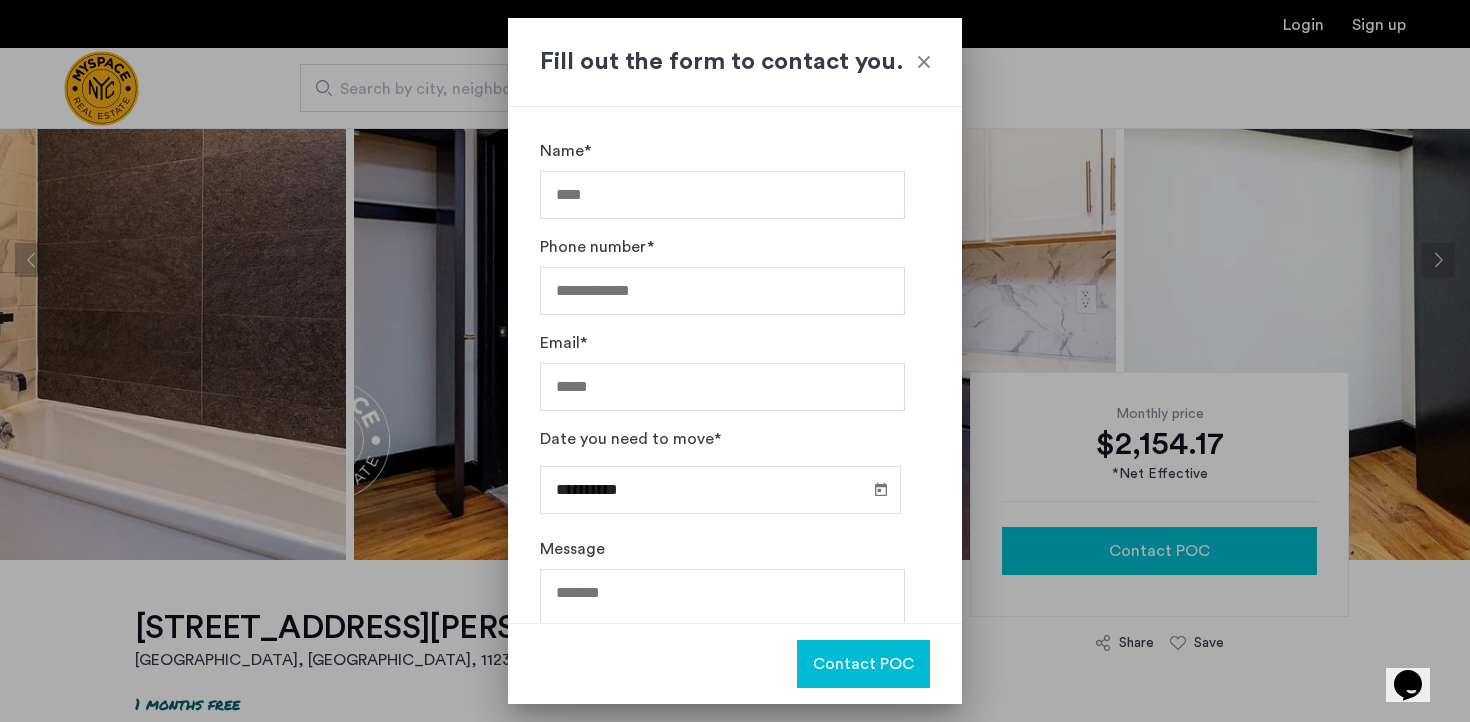 scroll, scrollTop: 0, scrollLeft: 0, axis: both 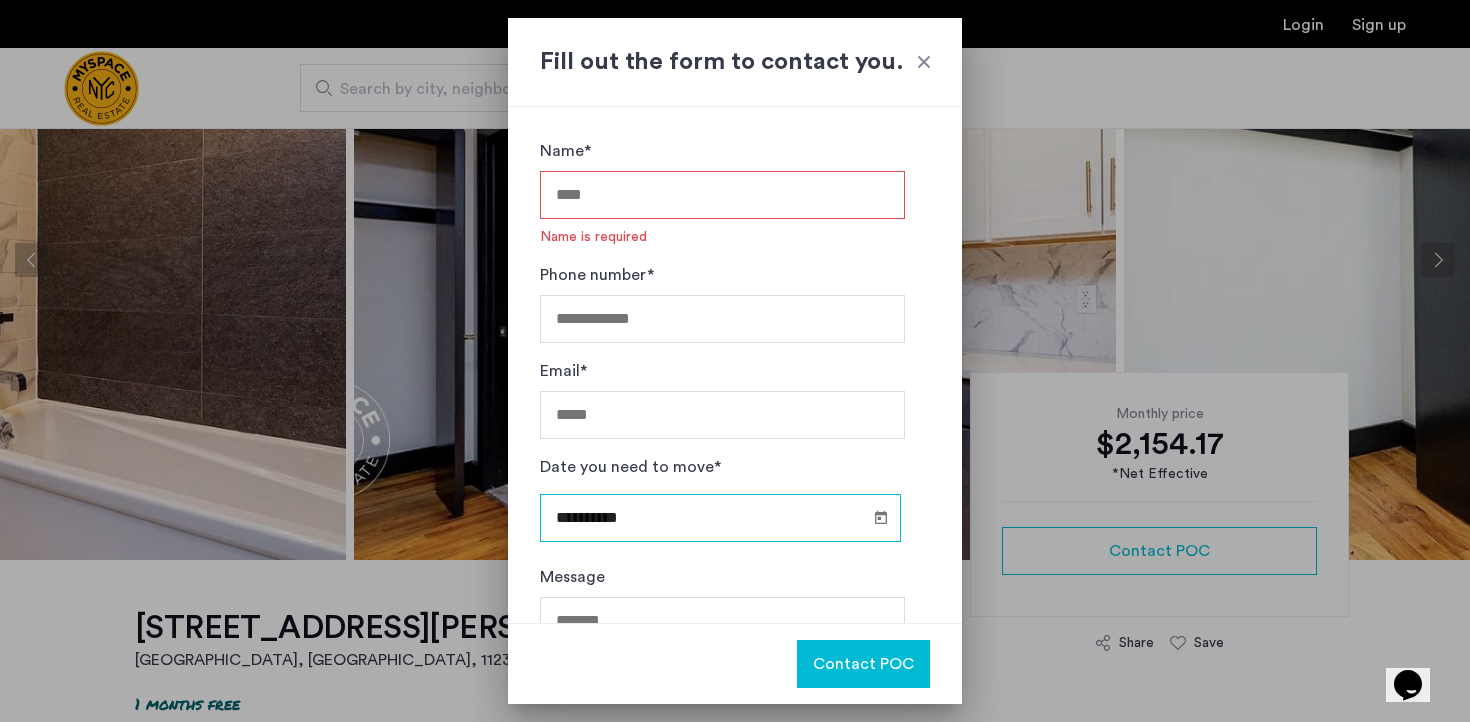 click on "**********" at bounding box center [720, 518] 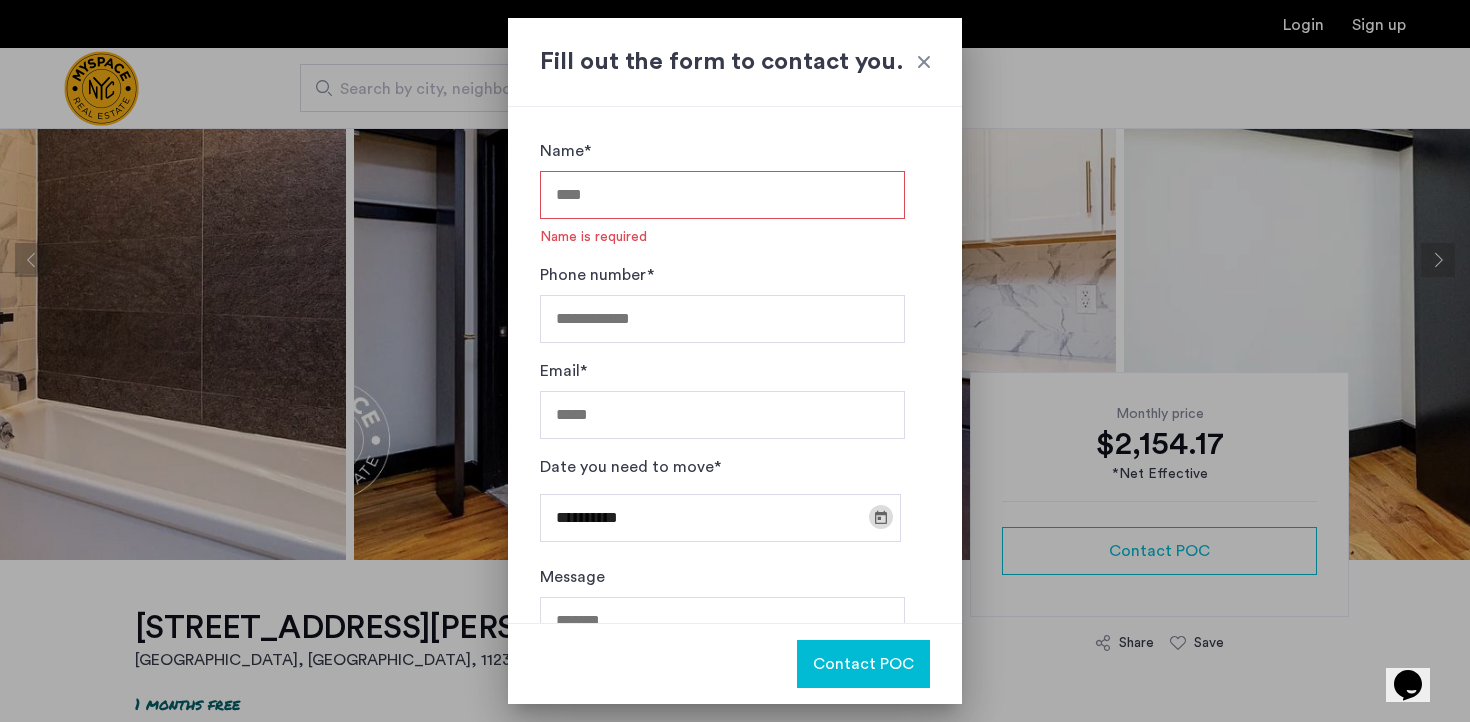 click at bounding box center (881, 517) 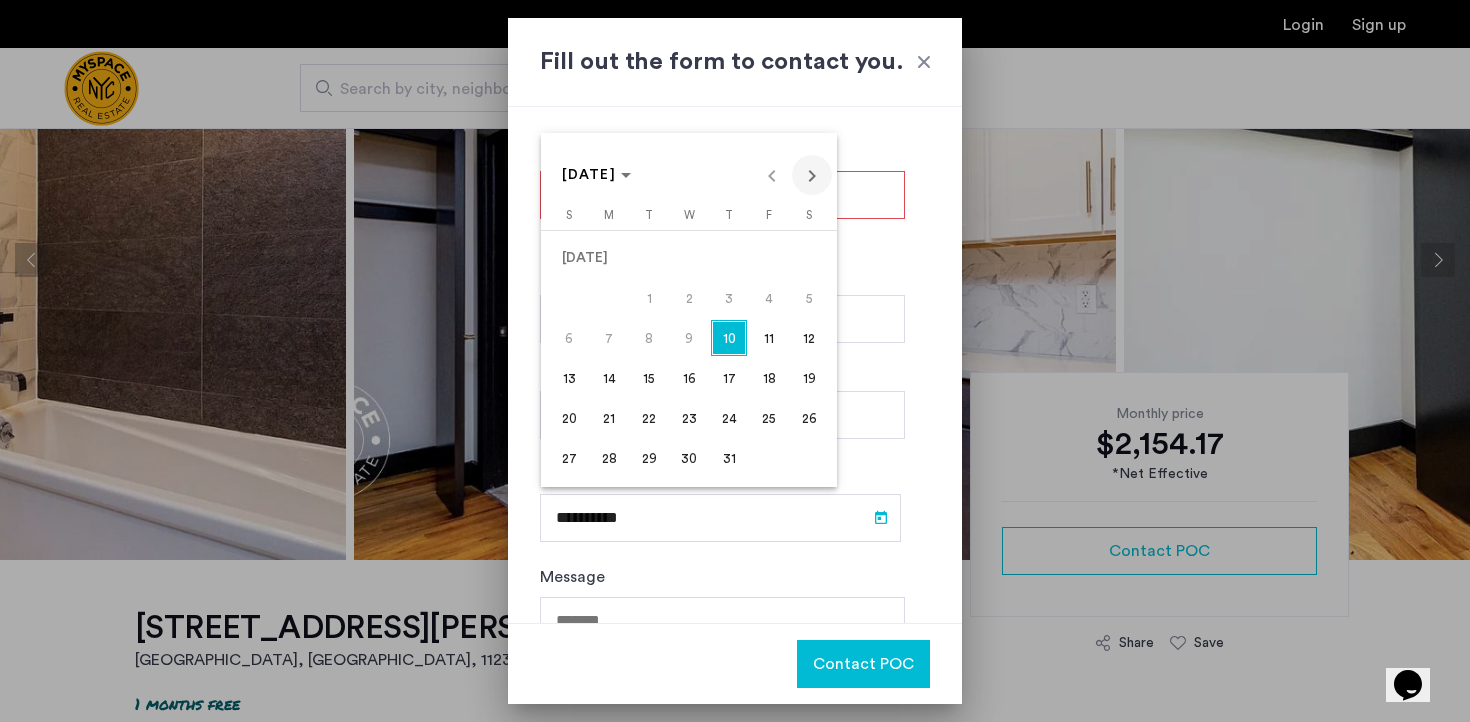 click at bounding box center [812, 175] 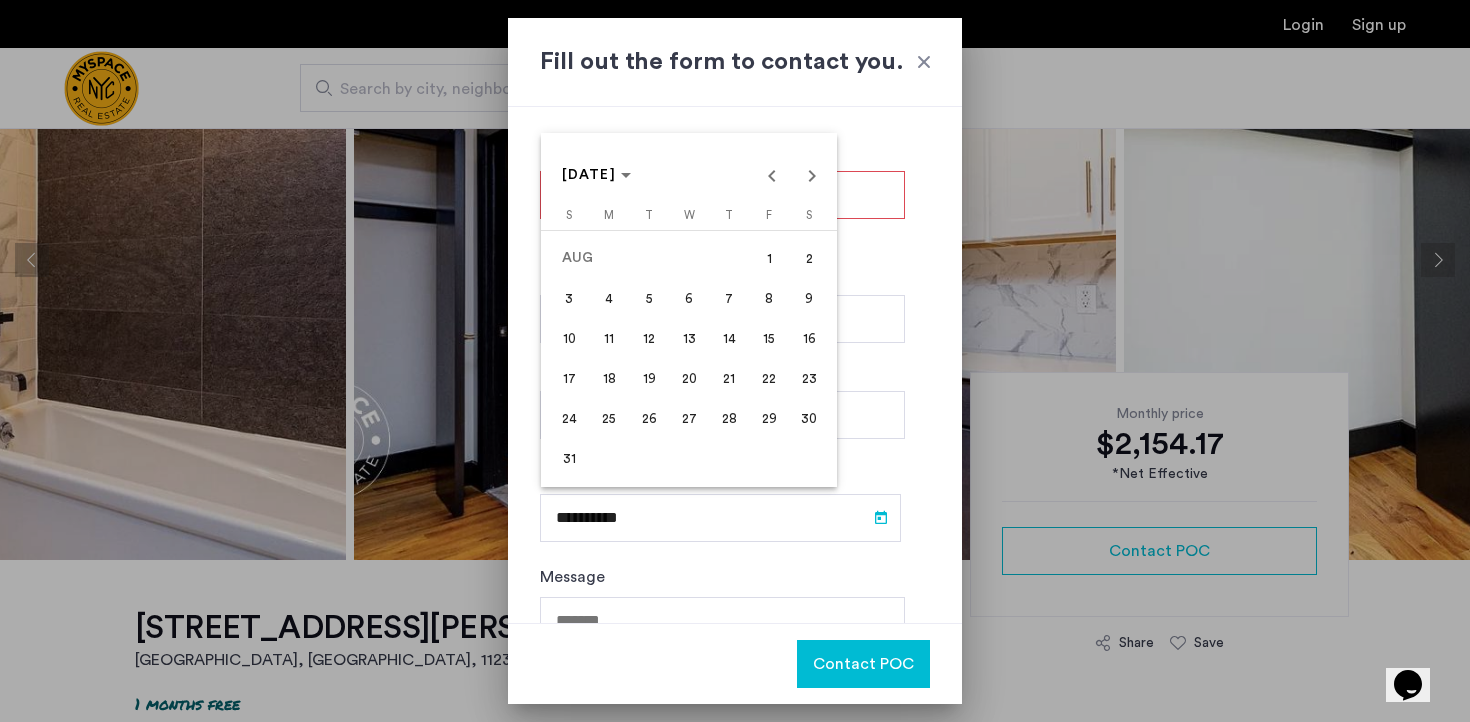 click on "1" at bounding box center [769, 258] 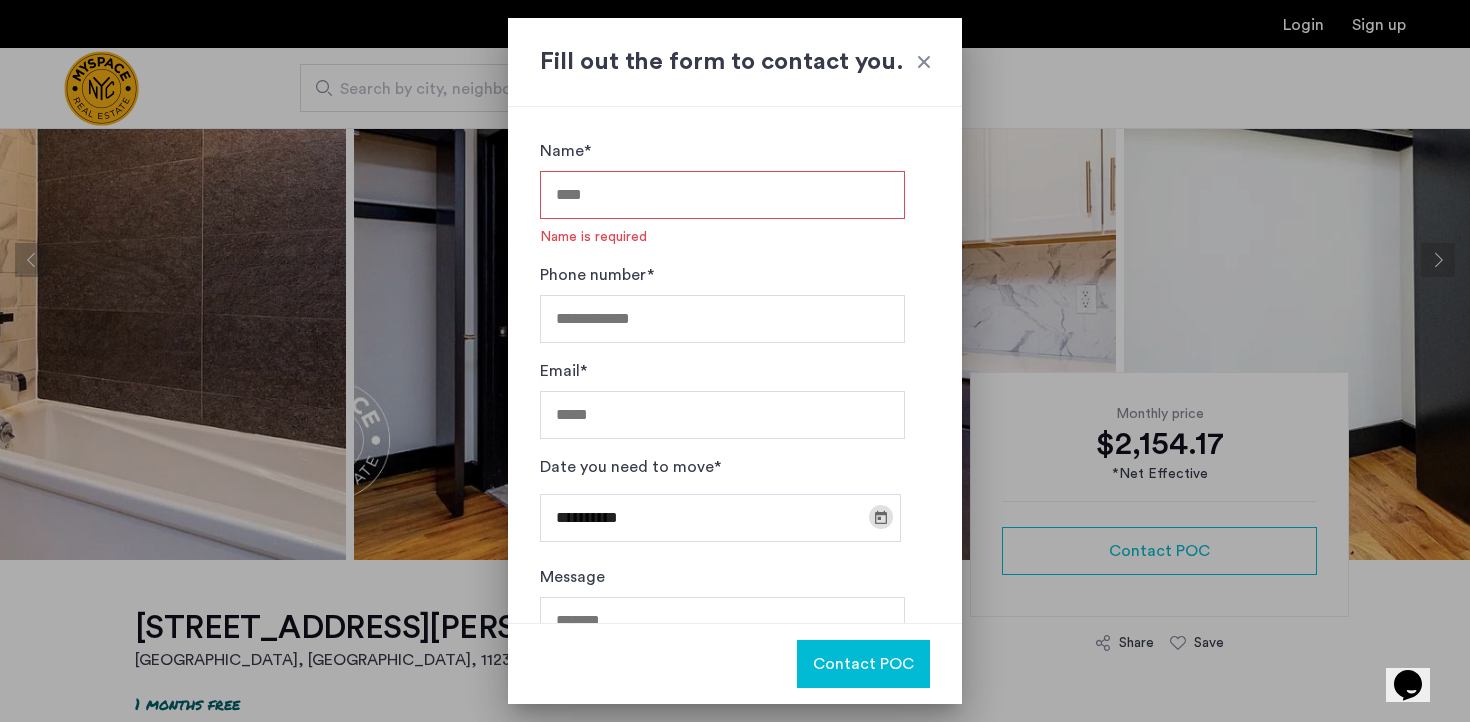 click at bounding box center [881, 517] 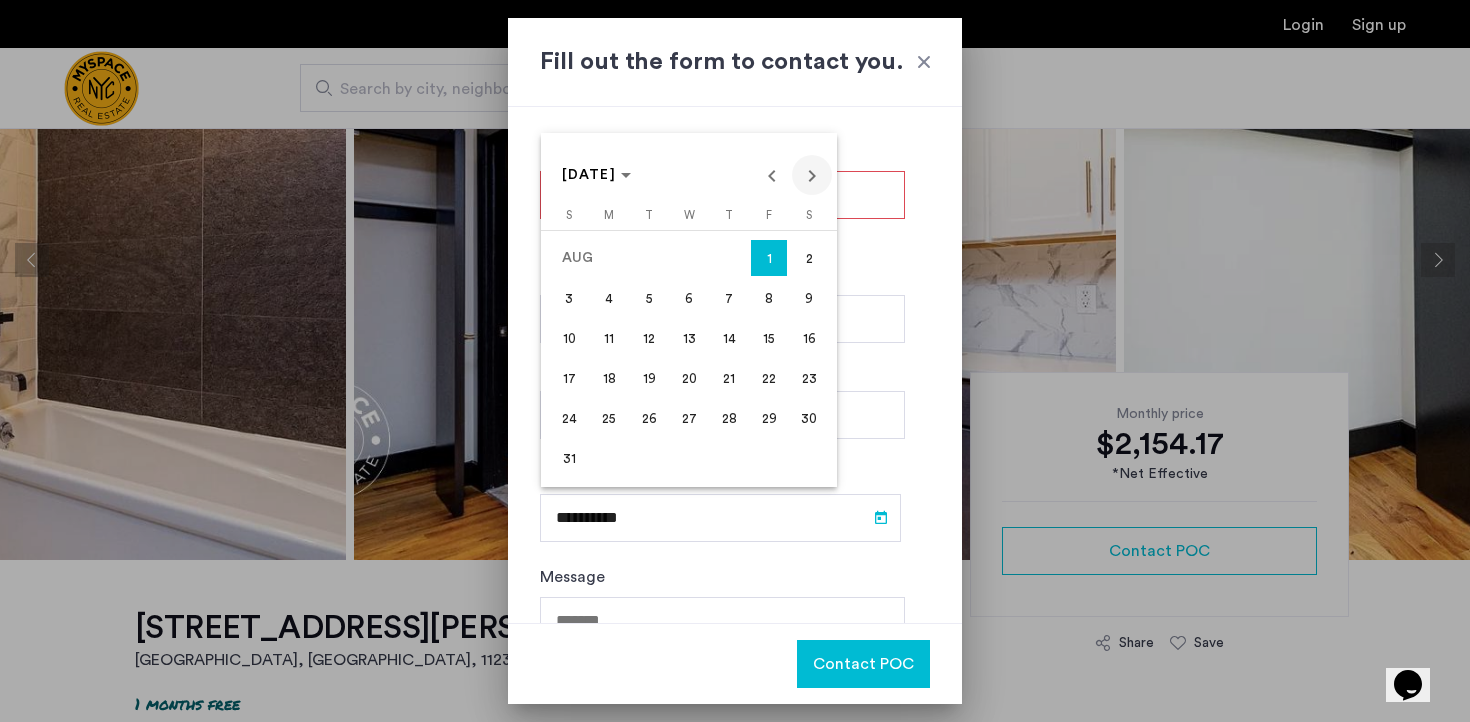 click at bounding box center (812, 175) 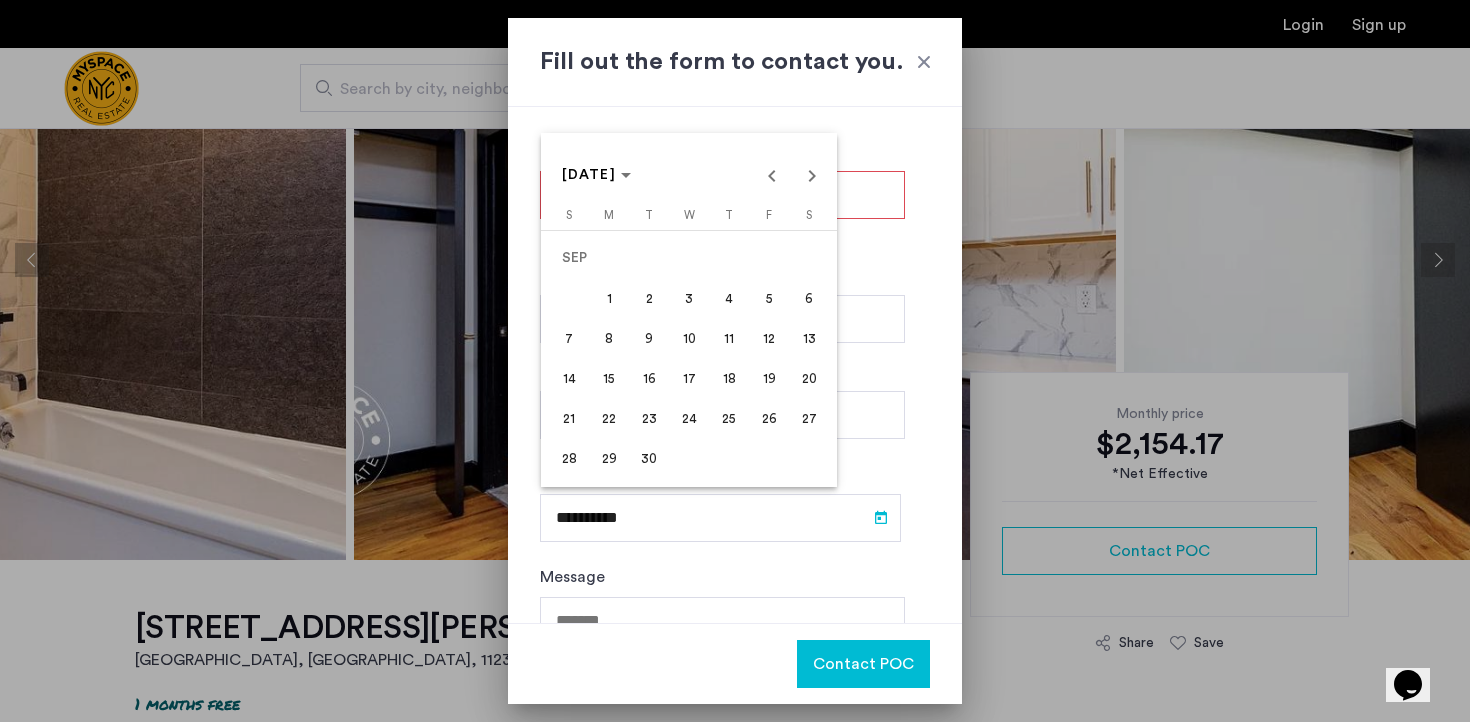 click on "1" at bounding box center [609, 298] 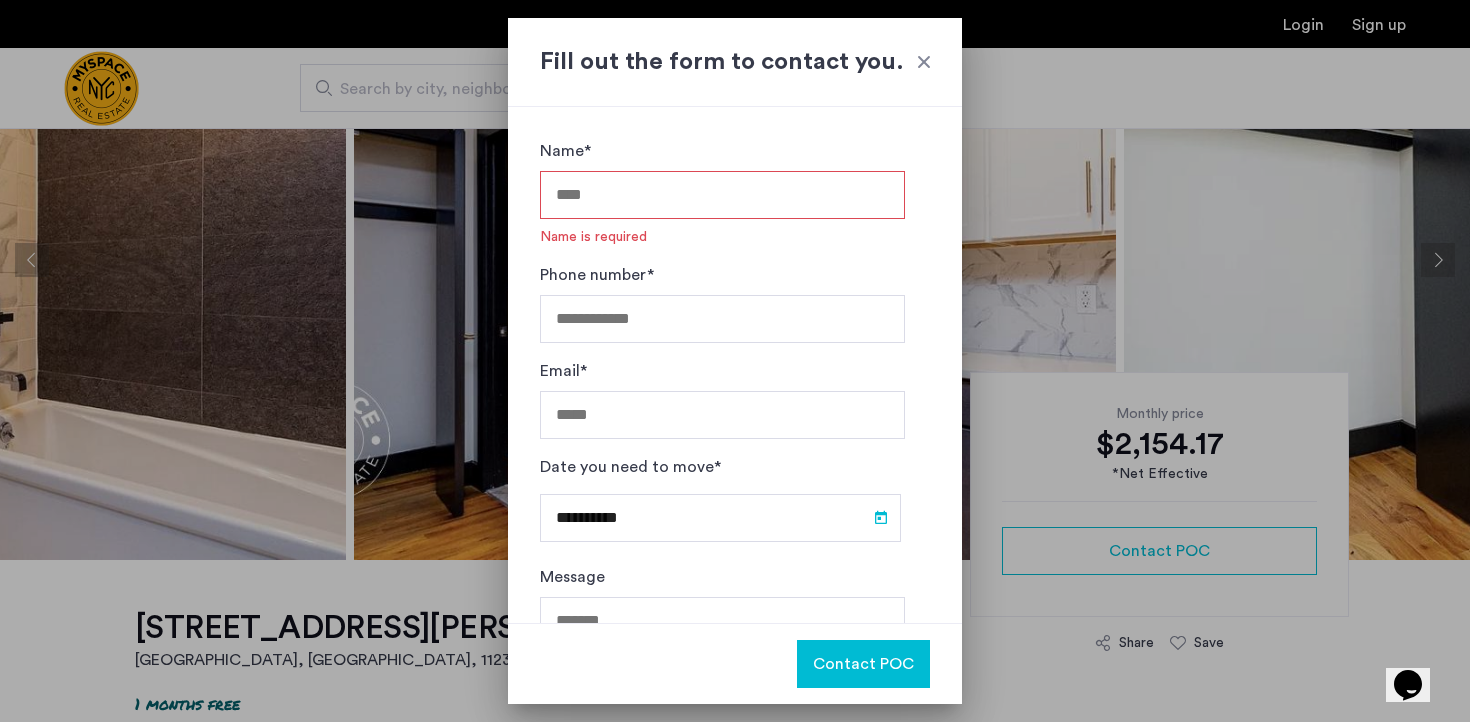 type on "**********" 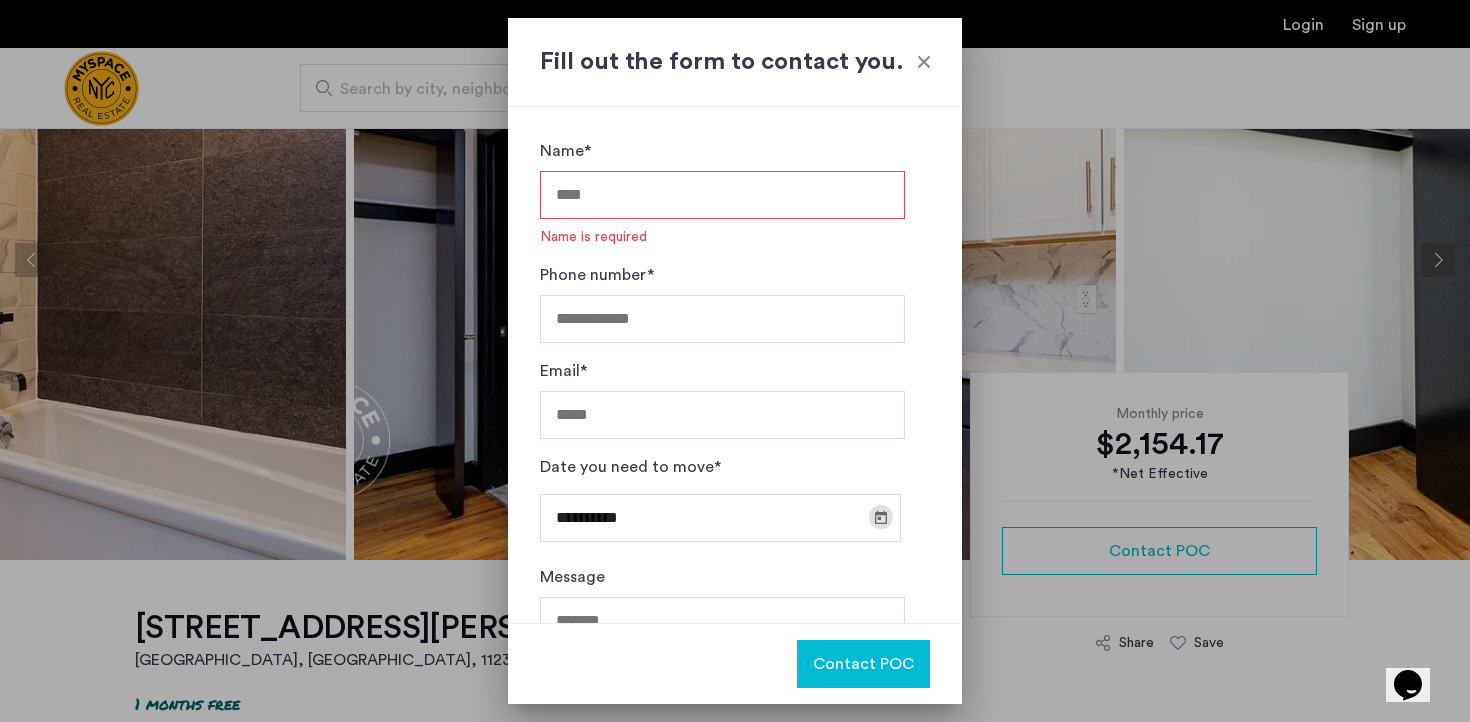 click on "Name*" at bounding box center (722, 195) 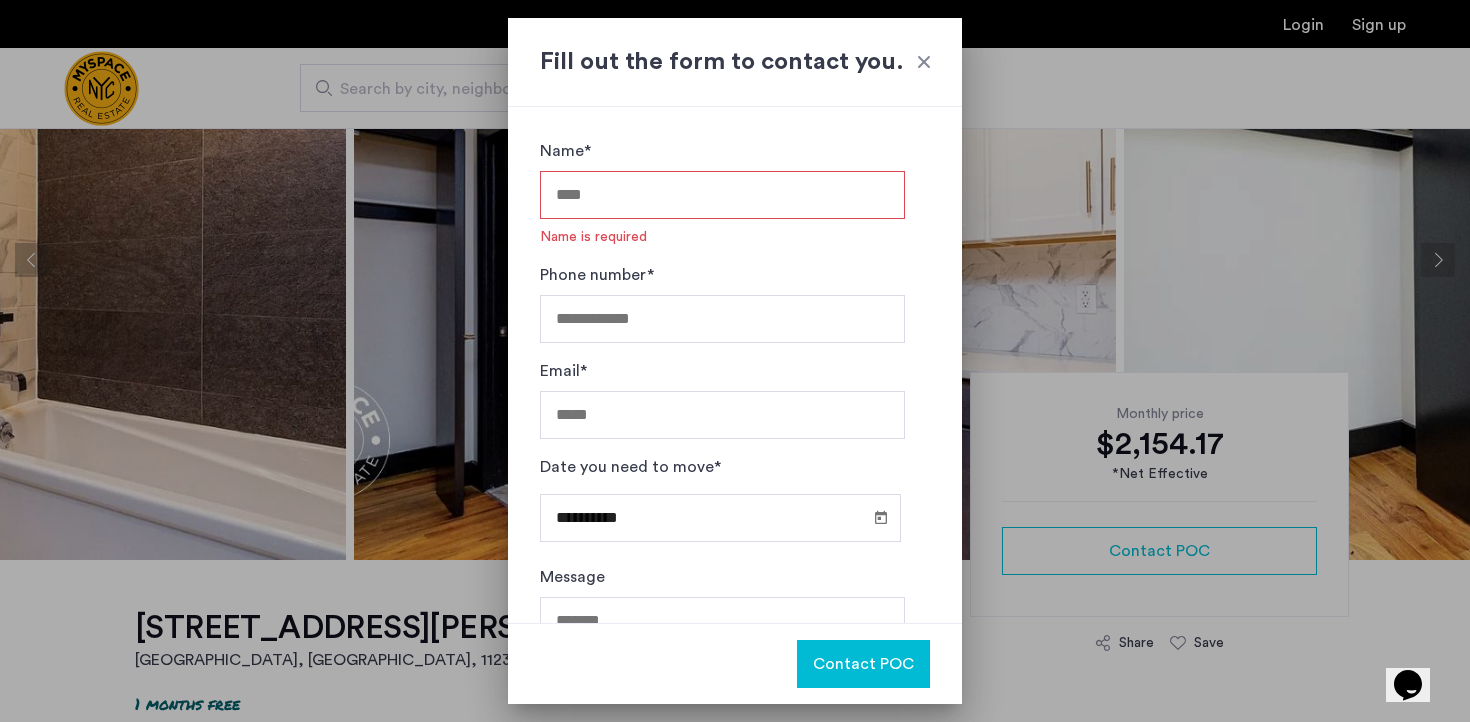 type on "**********" 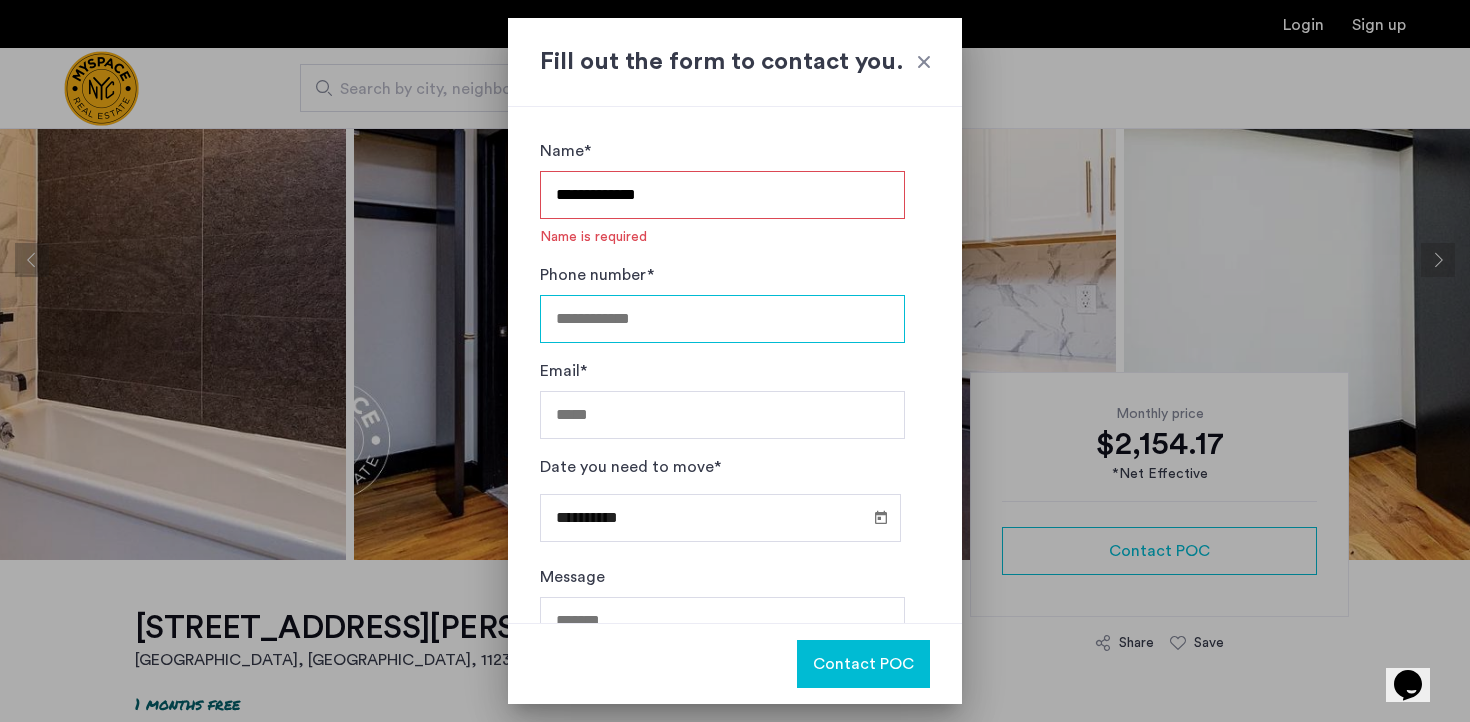 type on "**********" 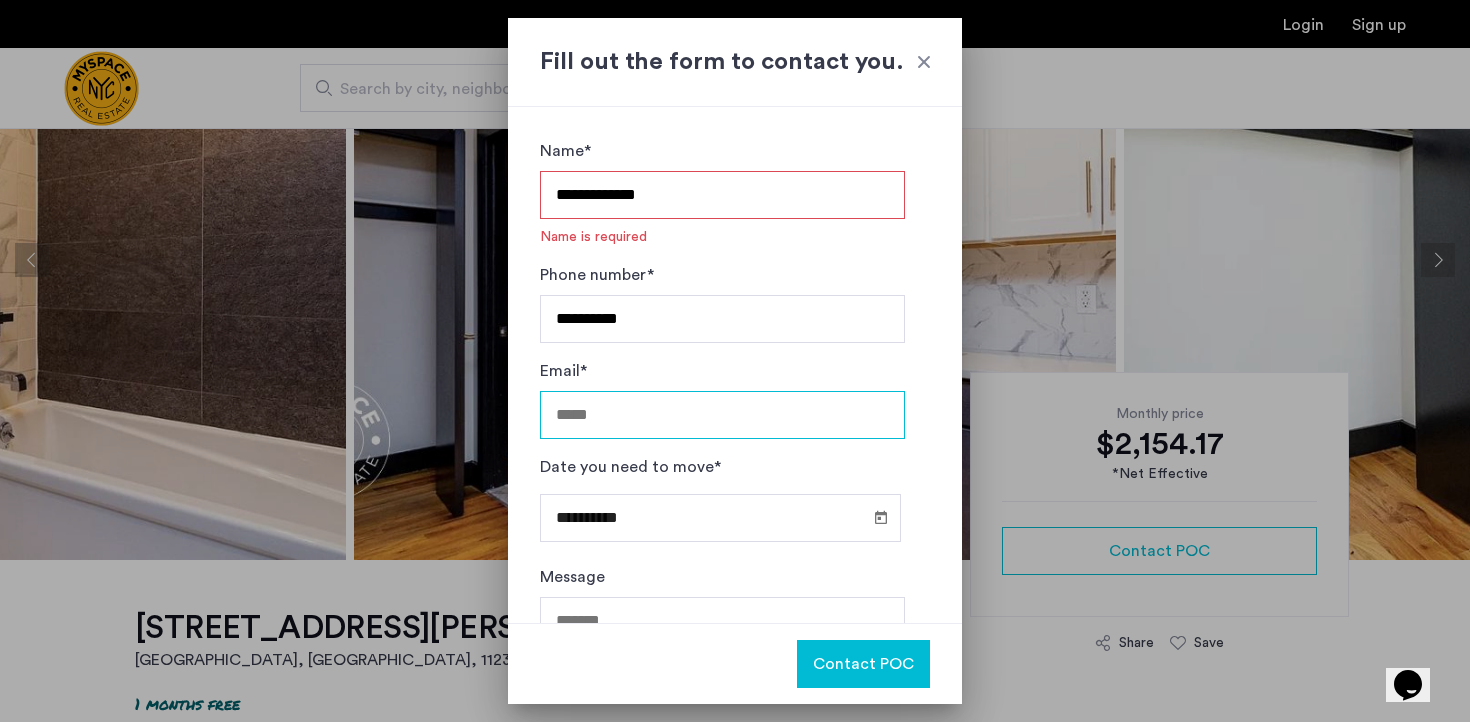 type on "**********" 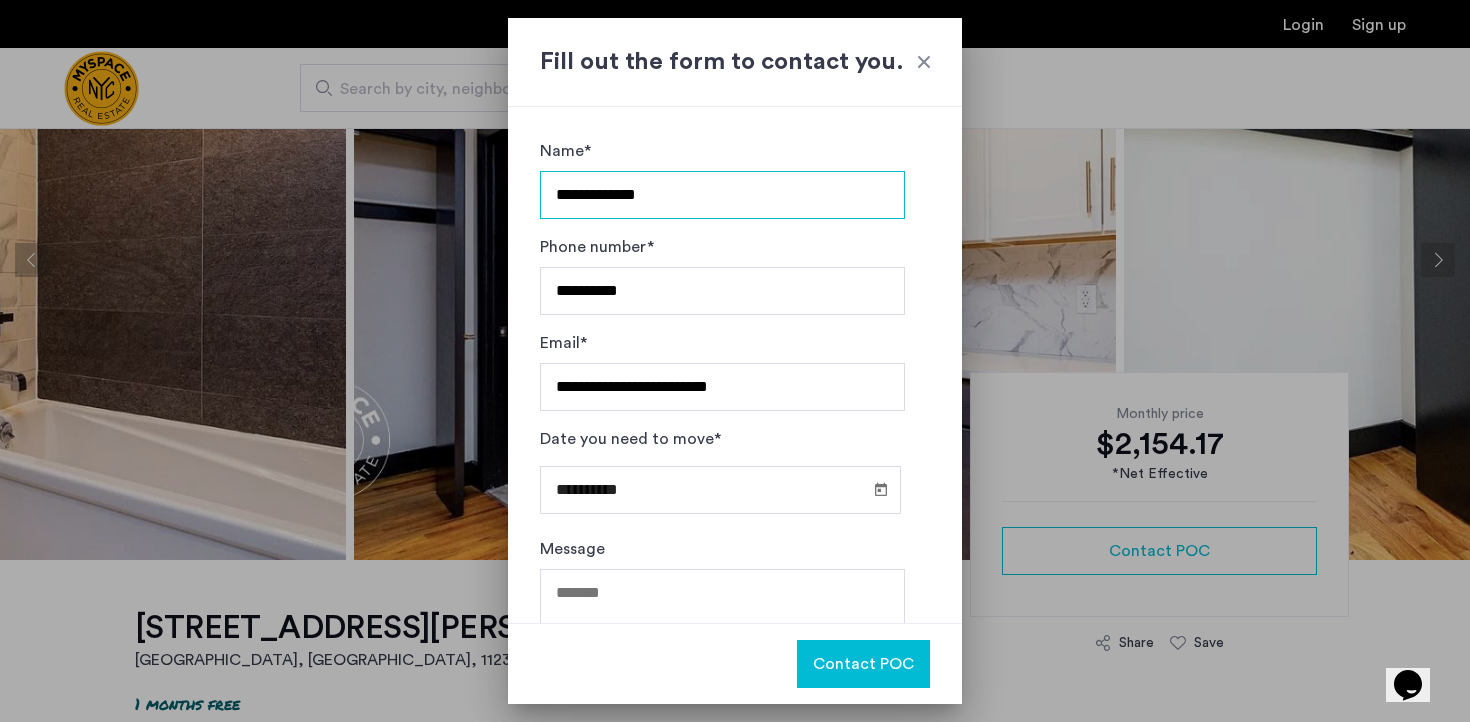 scroll, scrollTop: 88, scrollLeft: 0, axis: vertical 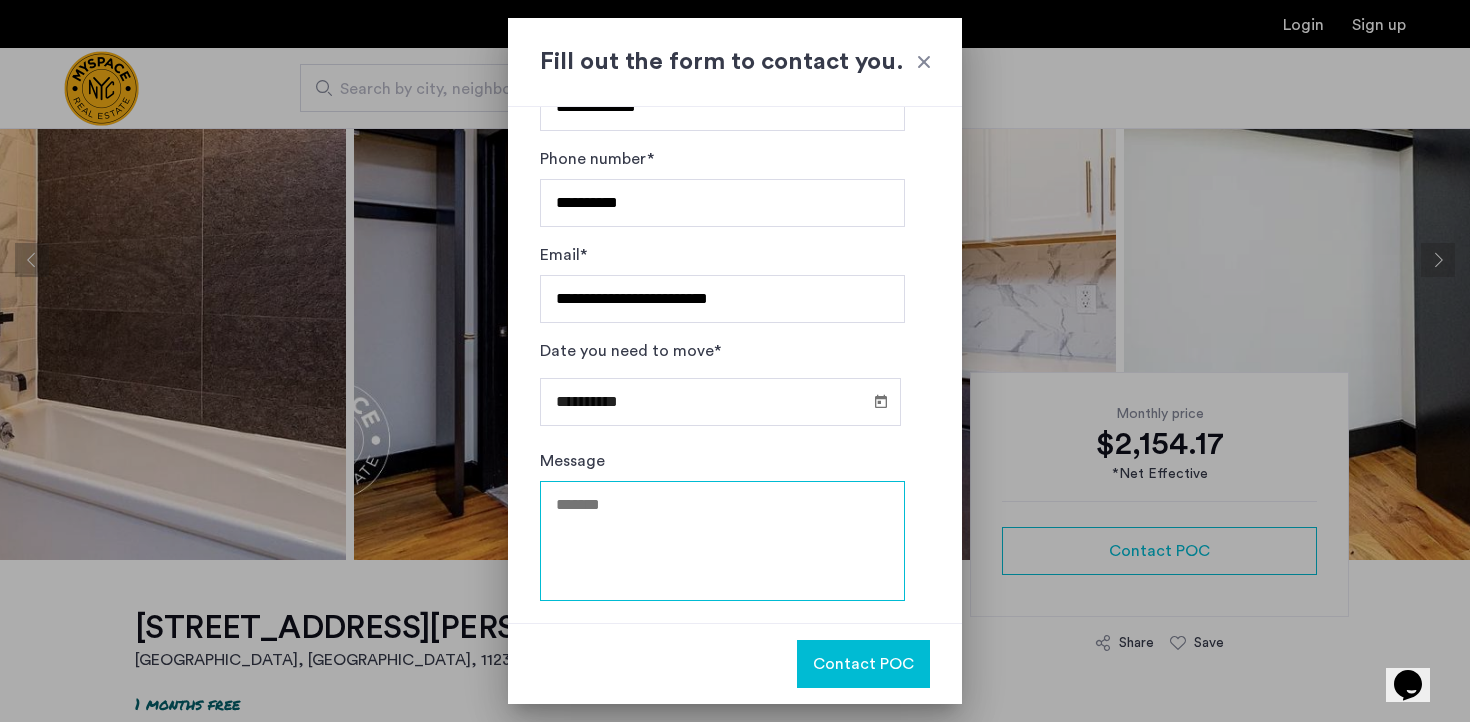 click on "Message" at bounding box center [722, 541] 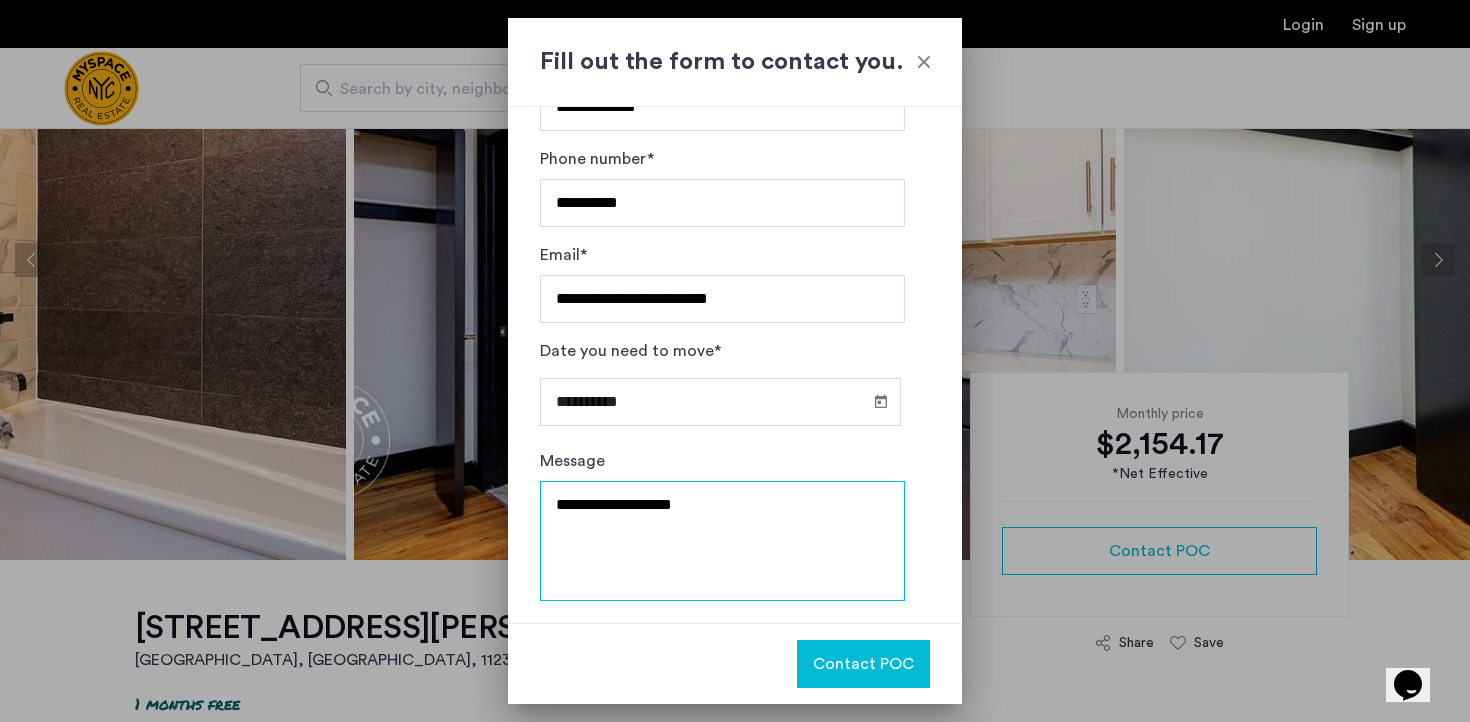 type on "**********" 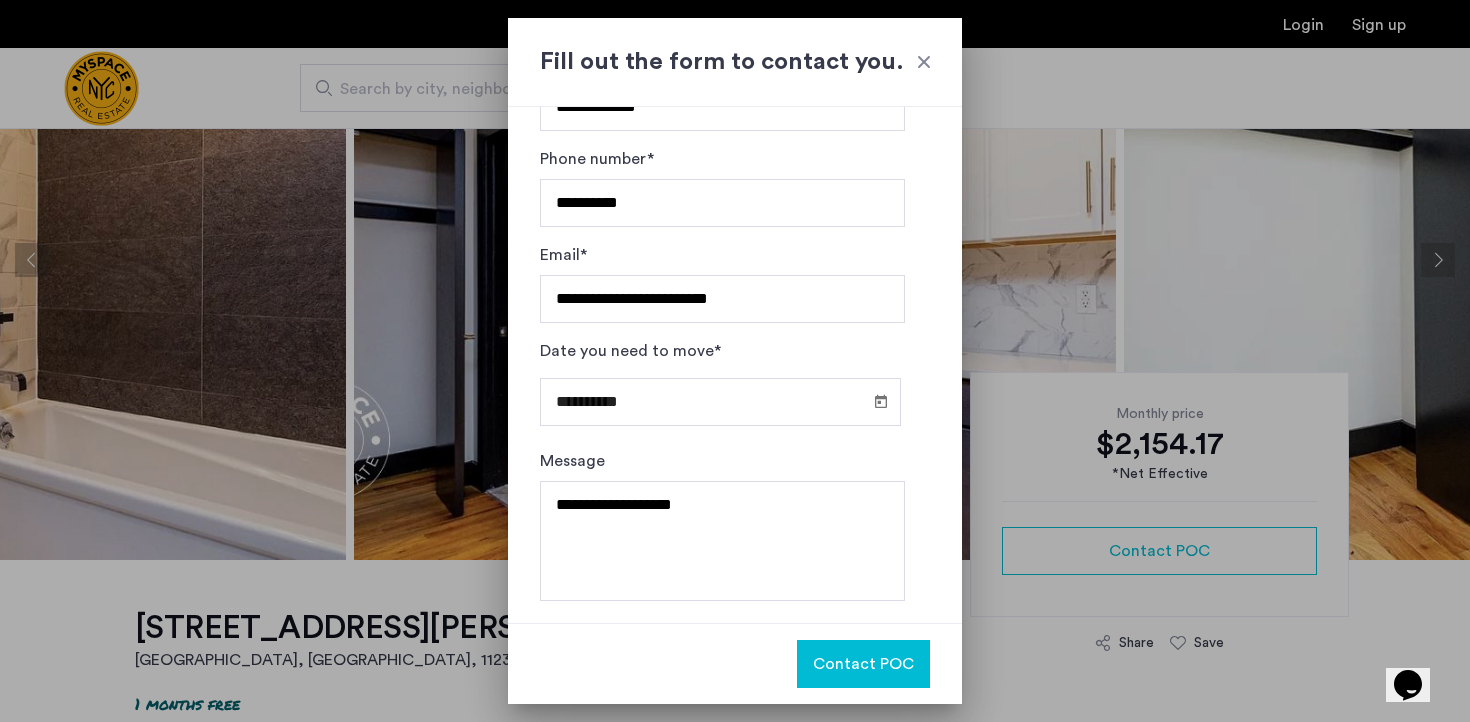 click on "Contact POC" at bounding box center (863, 664) 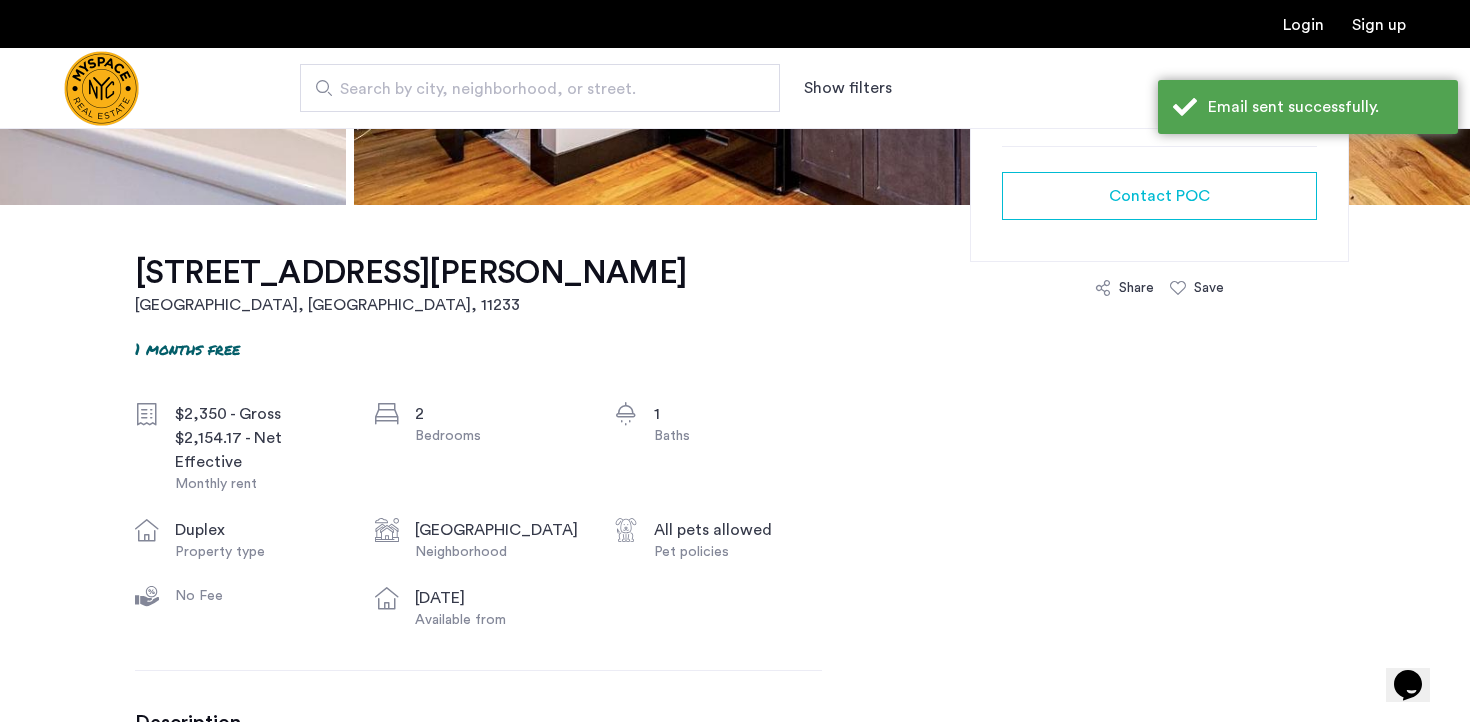 scroll, scrollTop: 524, scrollLeft: 0, axis: vertical 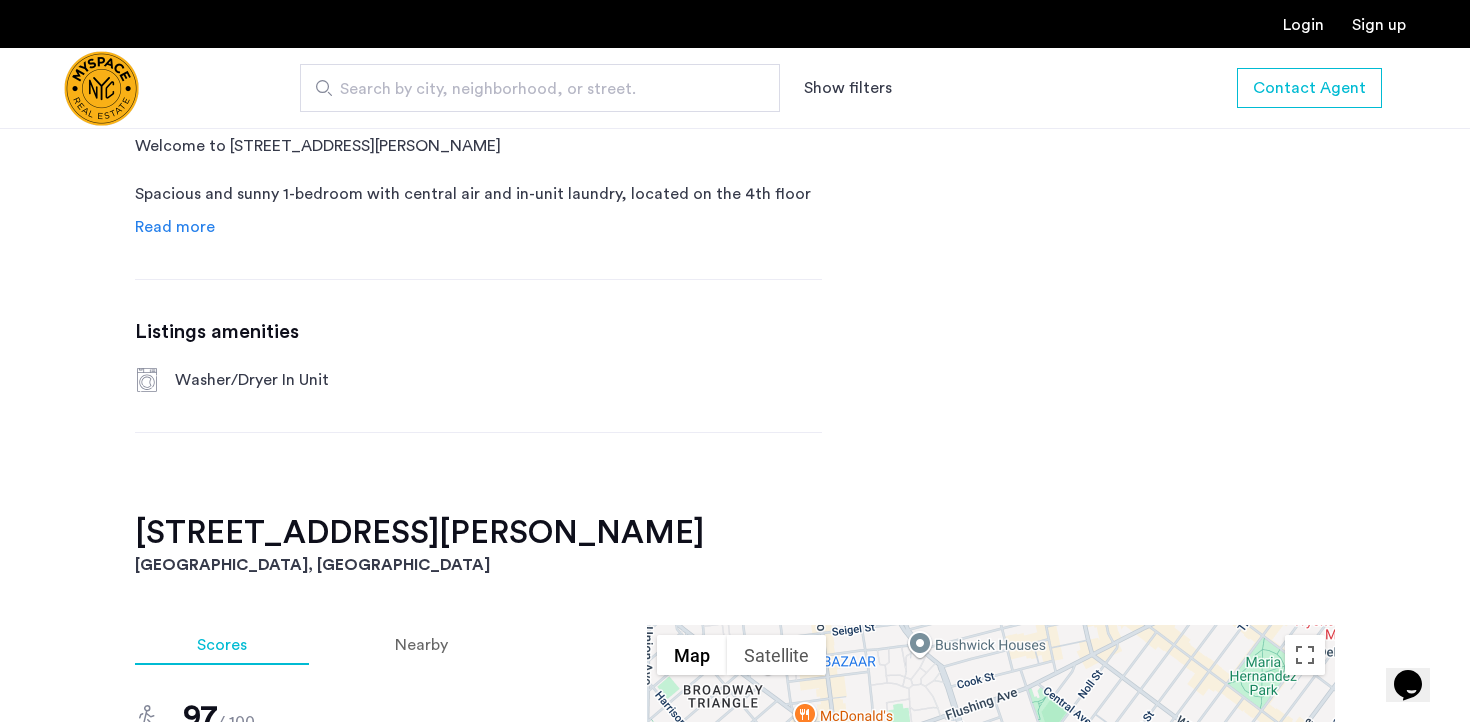 click on "Read more" 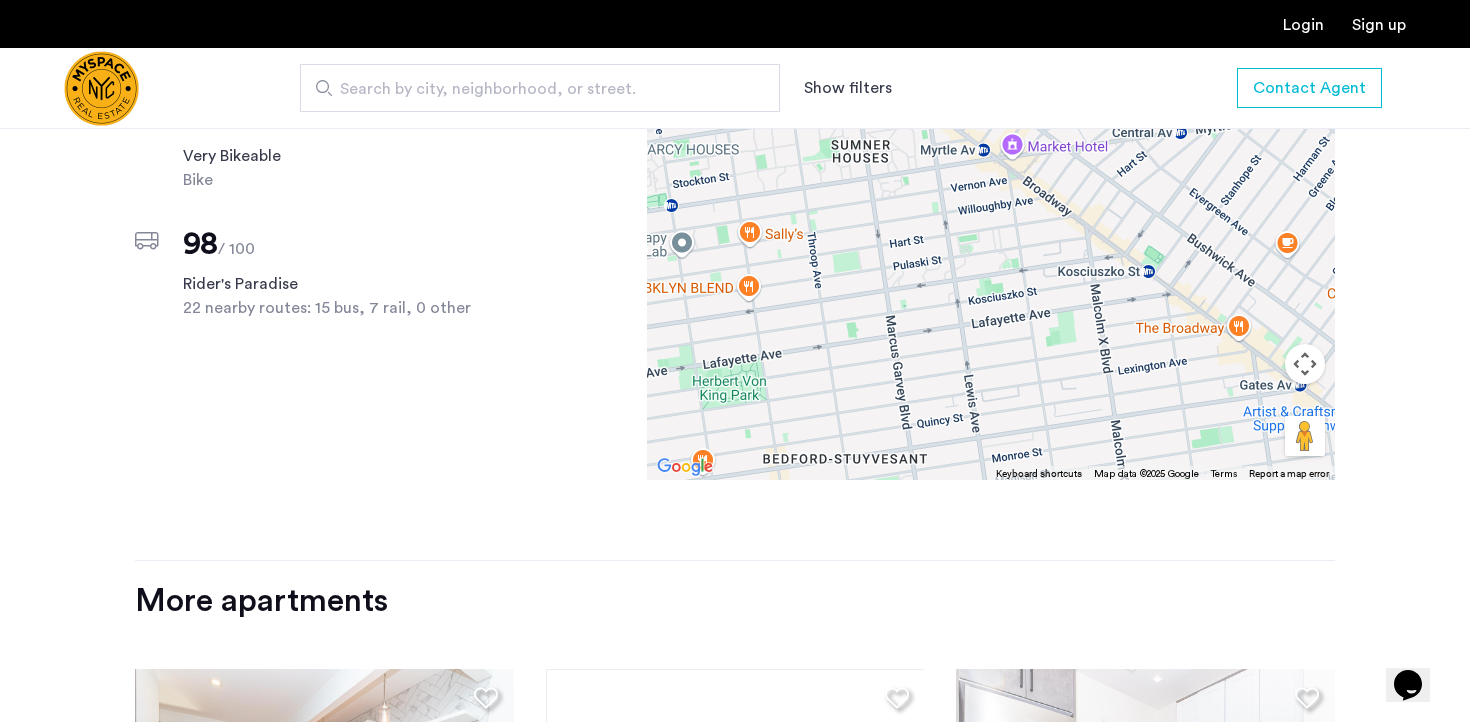 scroll, scrollTop: 1667, scrollLeft: 0, axis: vertical 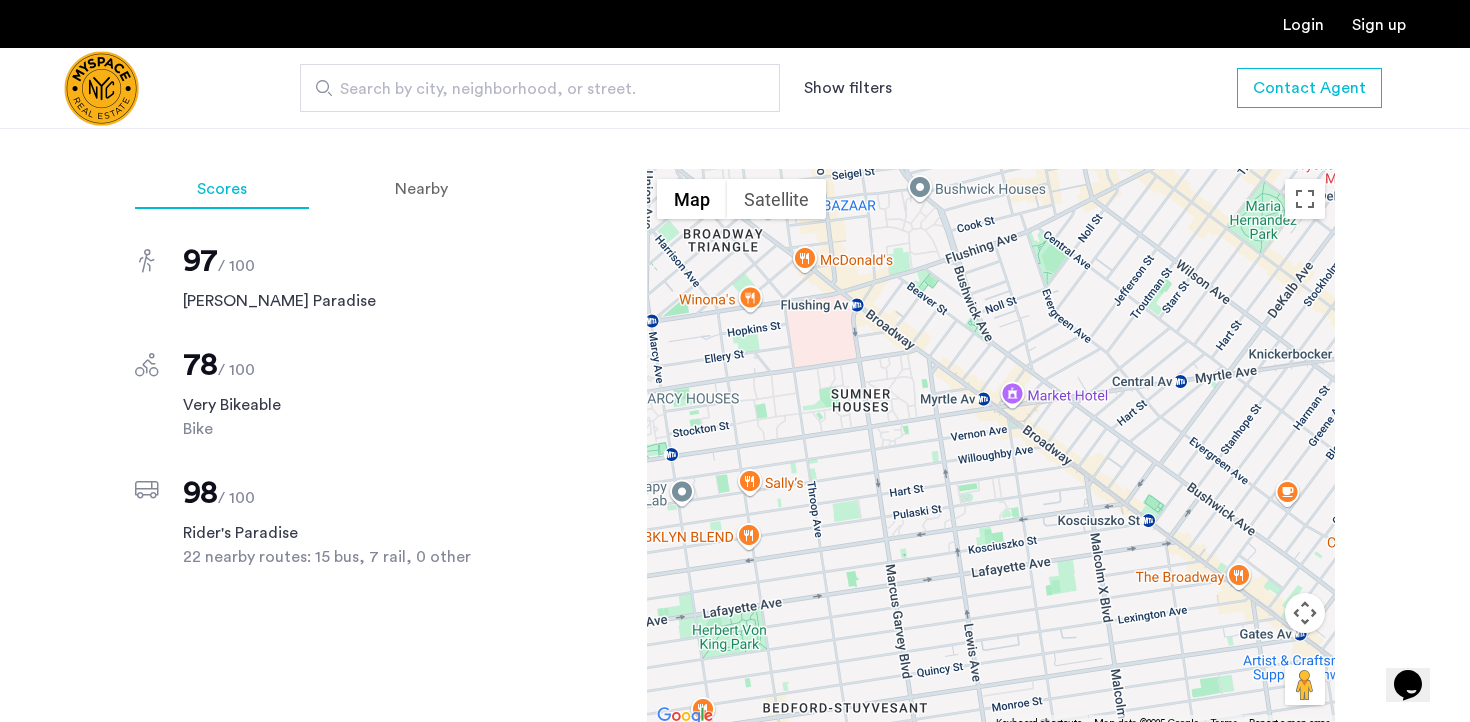 drag, startPoint x: 1095, startPoint y: 371, endPoint x: 976, endPoint y: 374, distance: 119.03781 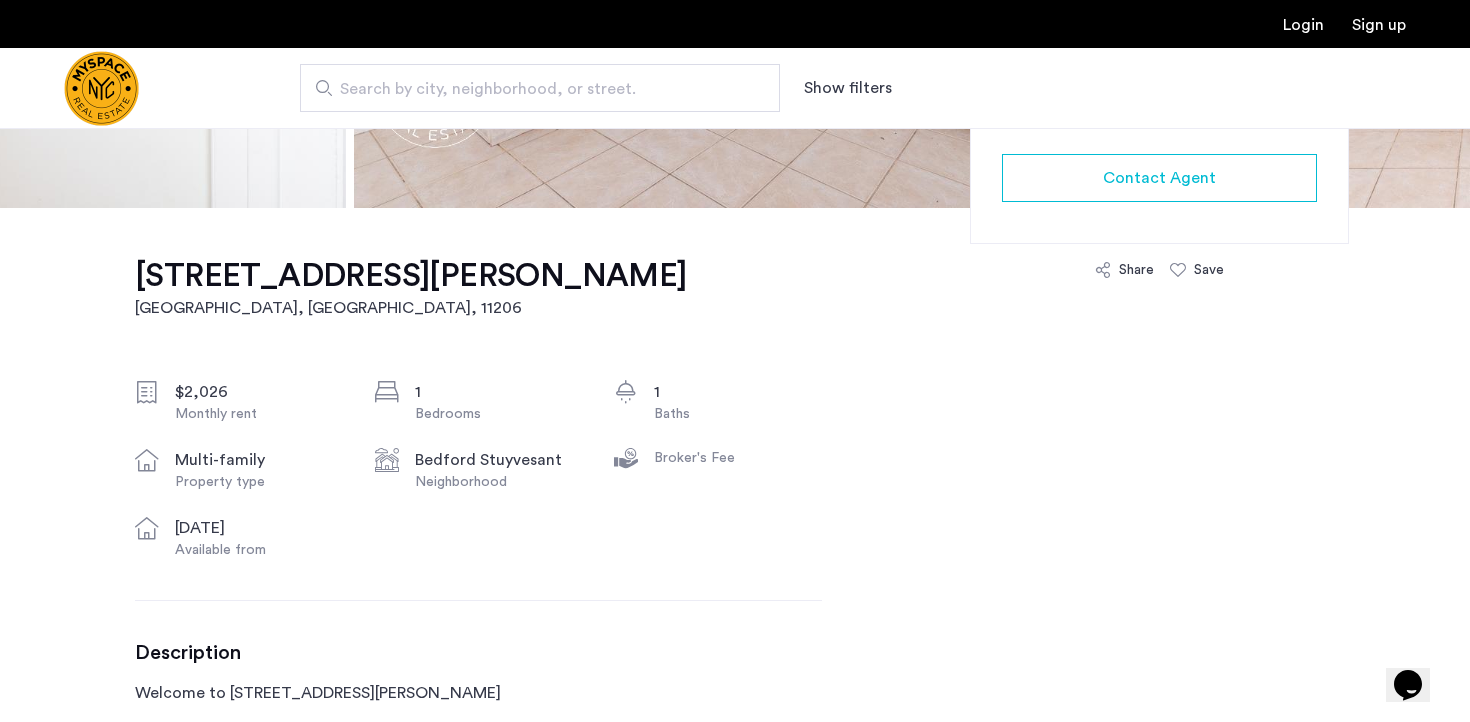 scroll, scrollTop: 525, scrollLeft: 0, axis: vertical 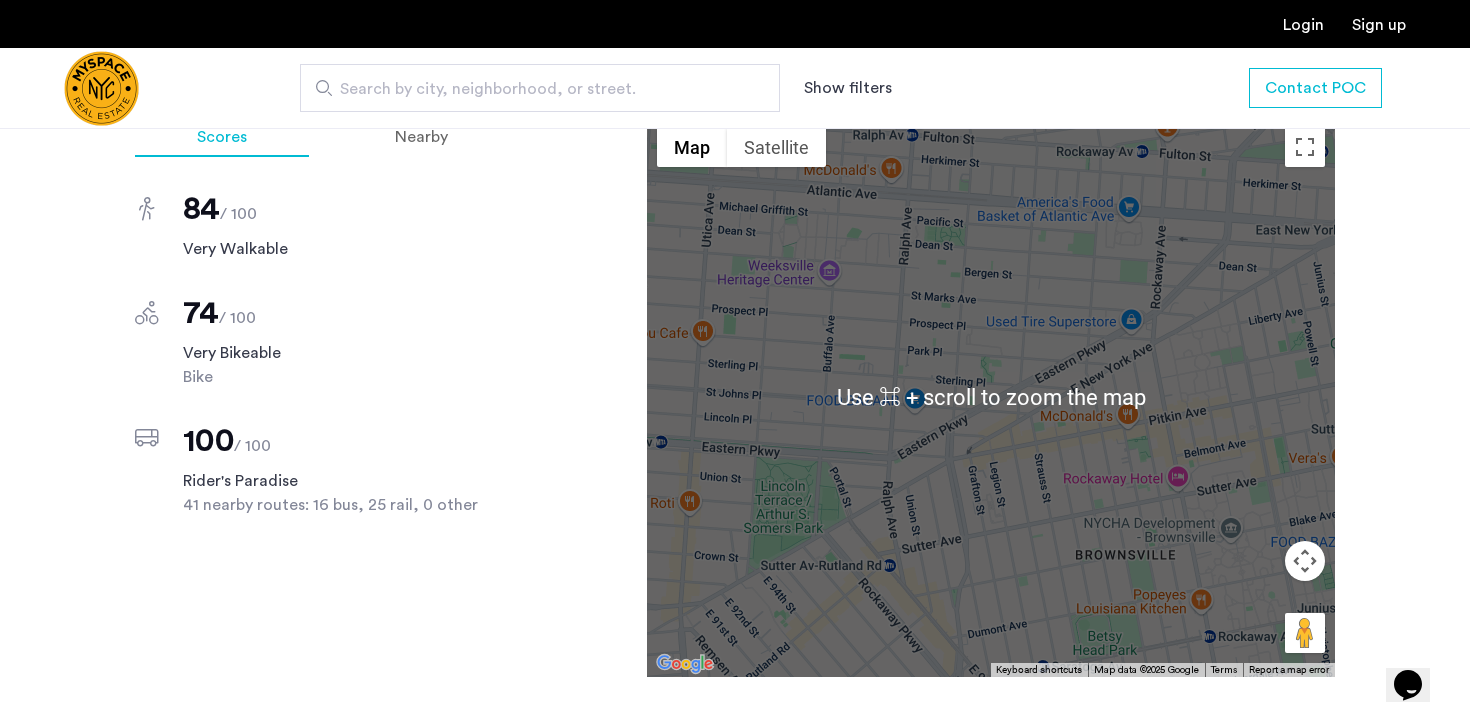 click at bounding box center [991, 397] 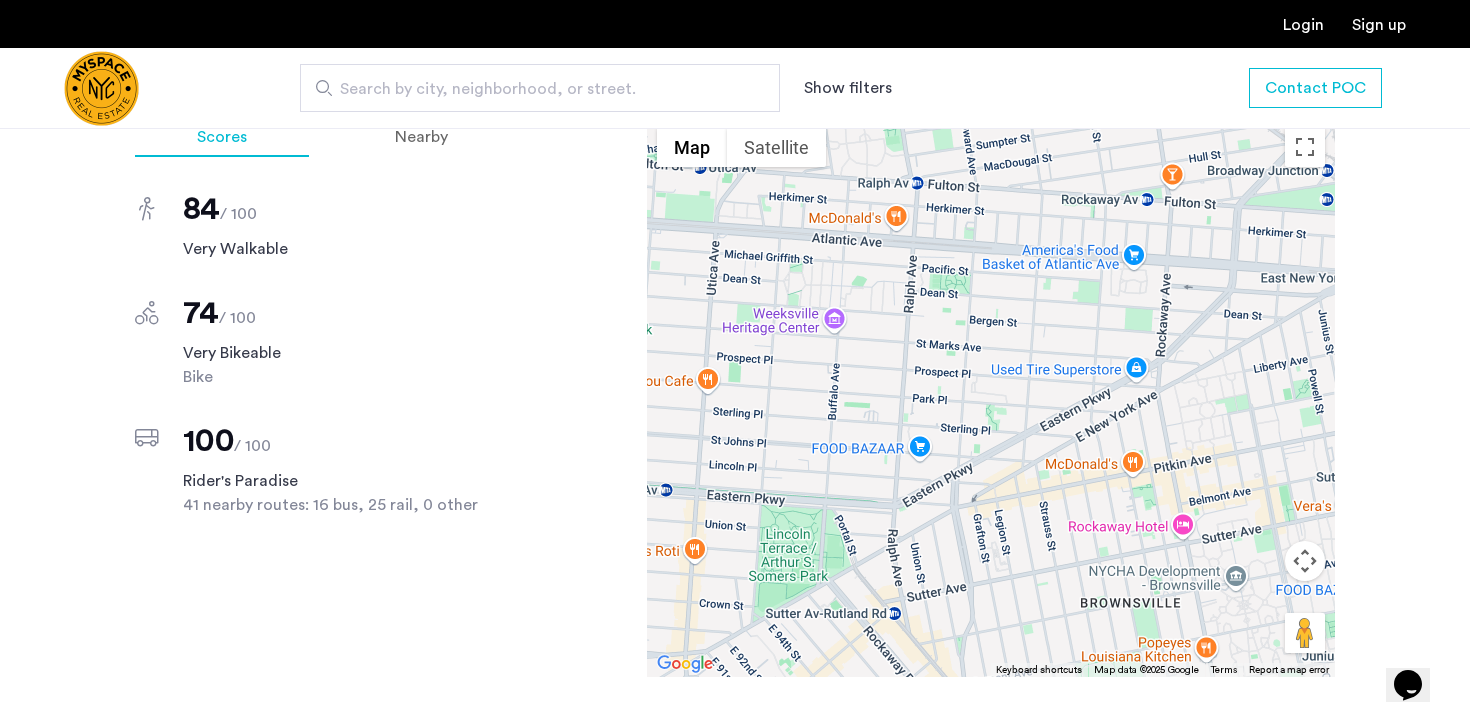 drag, startPoint x: 943, startPoint y: 371, endPoint x: 948, endPoint y: 422, distance: 51.24451 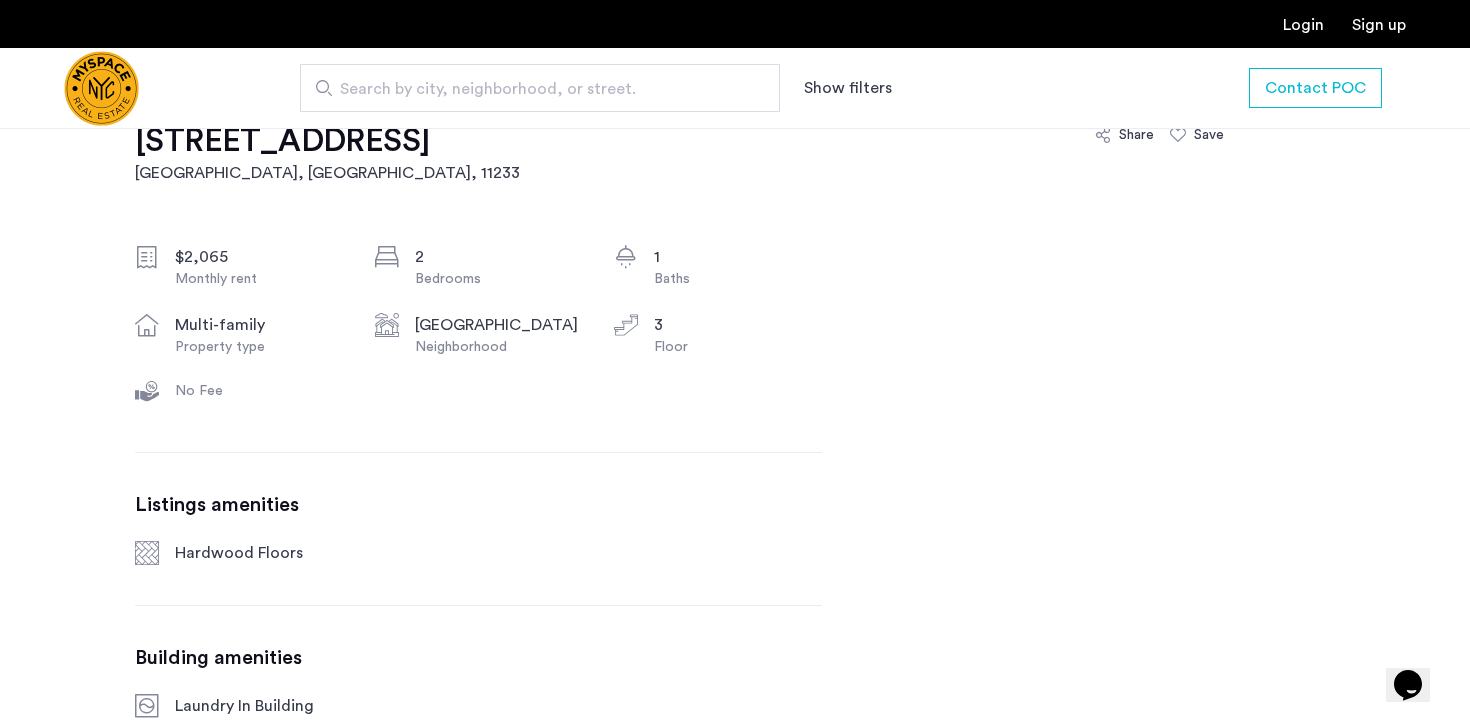 scroll, scrollTop: 0, scrollLeft: 0, axis: both 